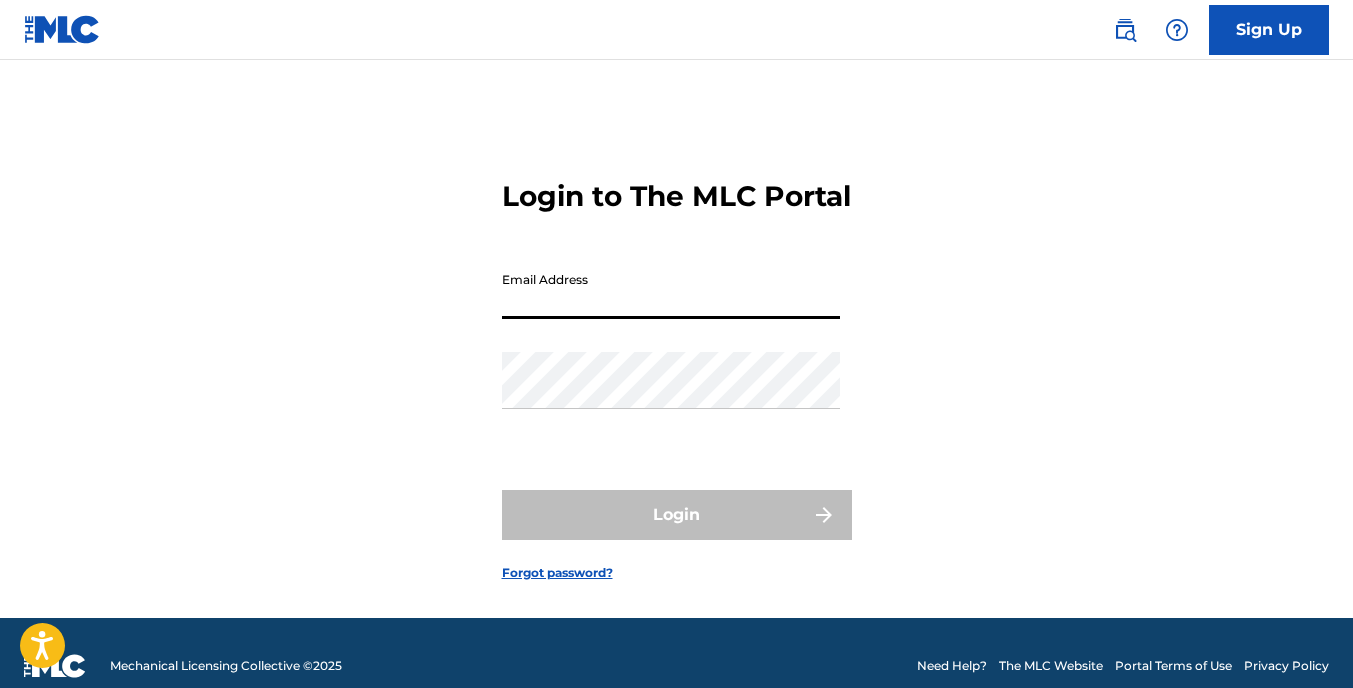 scroll, scrollTop: 0, scrollLeft: 0, axis: both 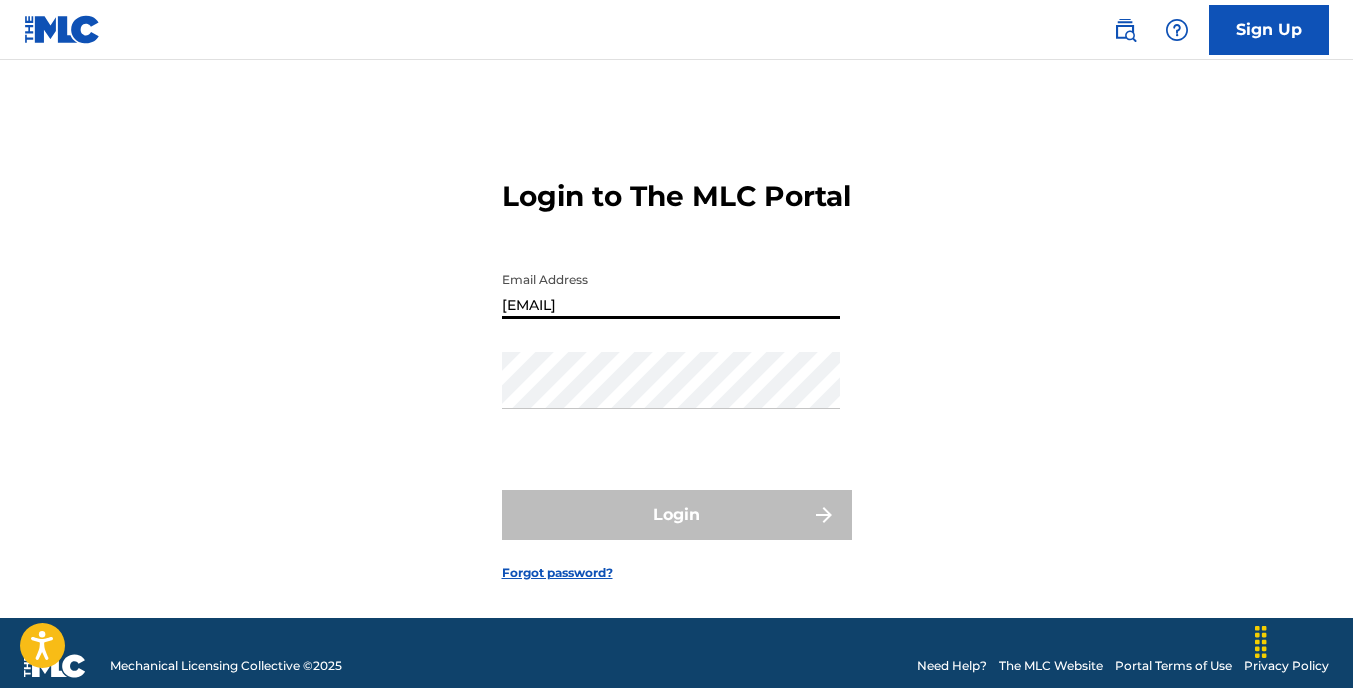 type on "[EMAIL]" 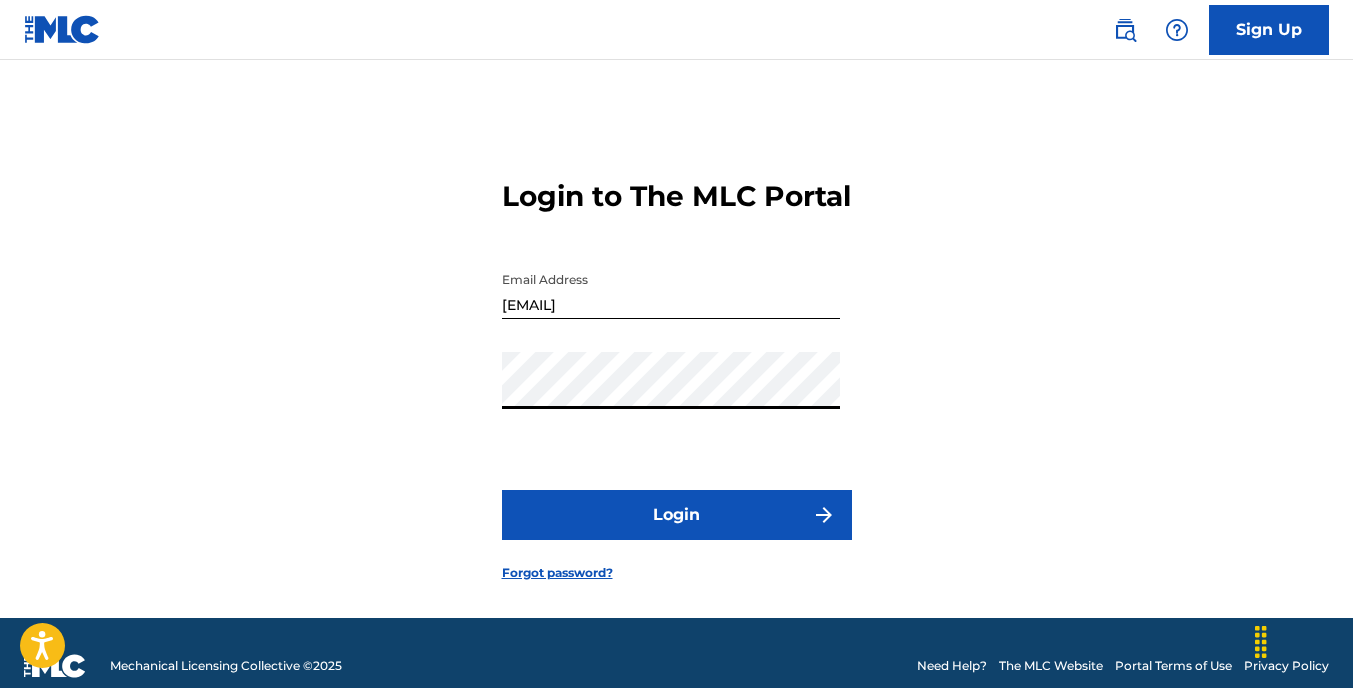 click on "Login" at bounding box center (677, 515) 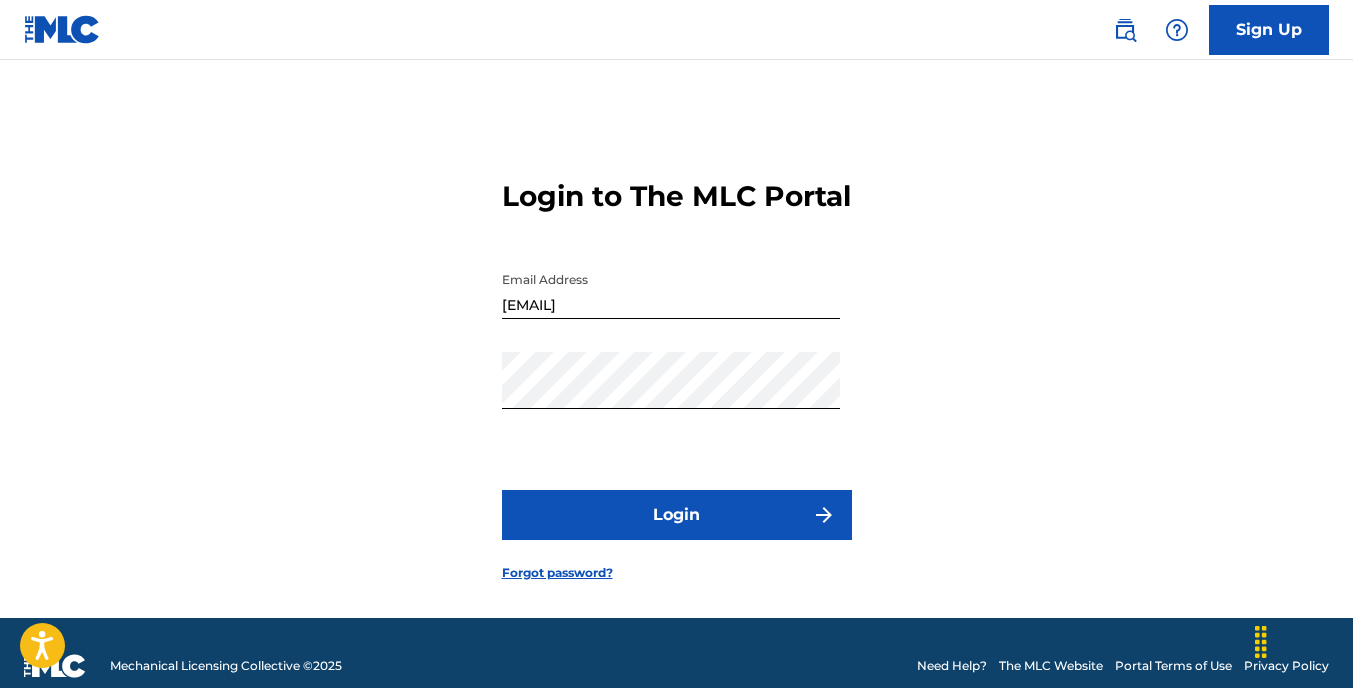 click on "Login" at bounding box center (677, 515) 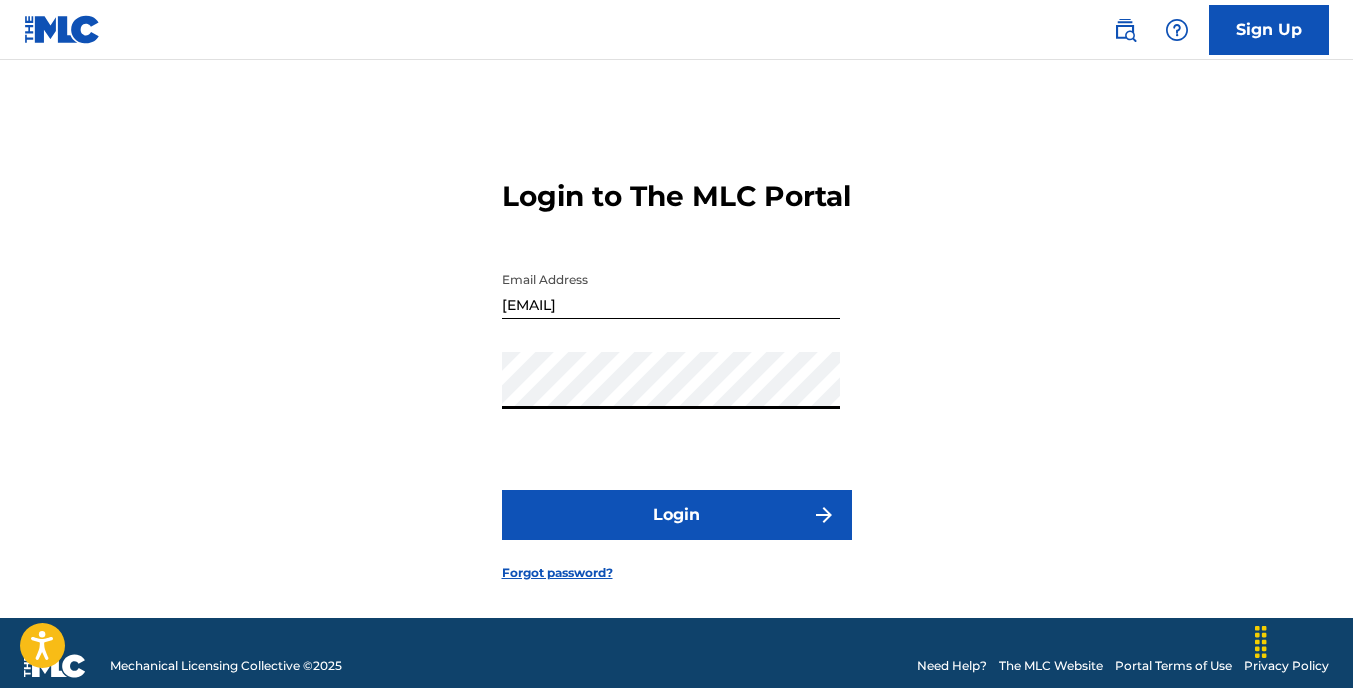click on "Login" at bounding box center (677, 515) 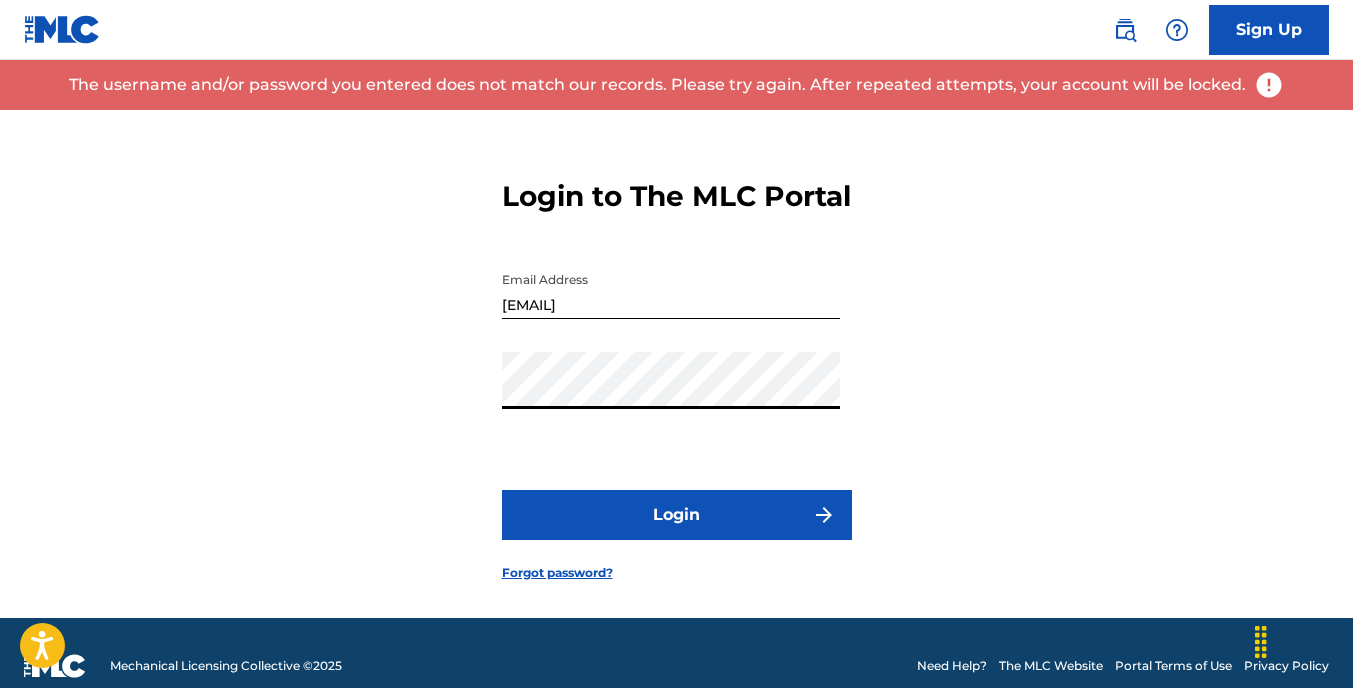 click on "Login" at bounding box center (677, 515) 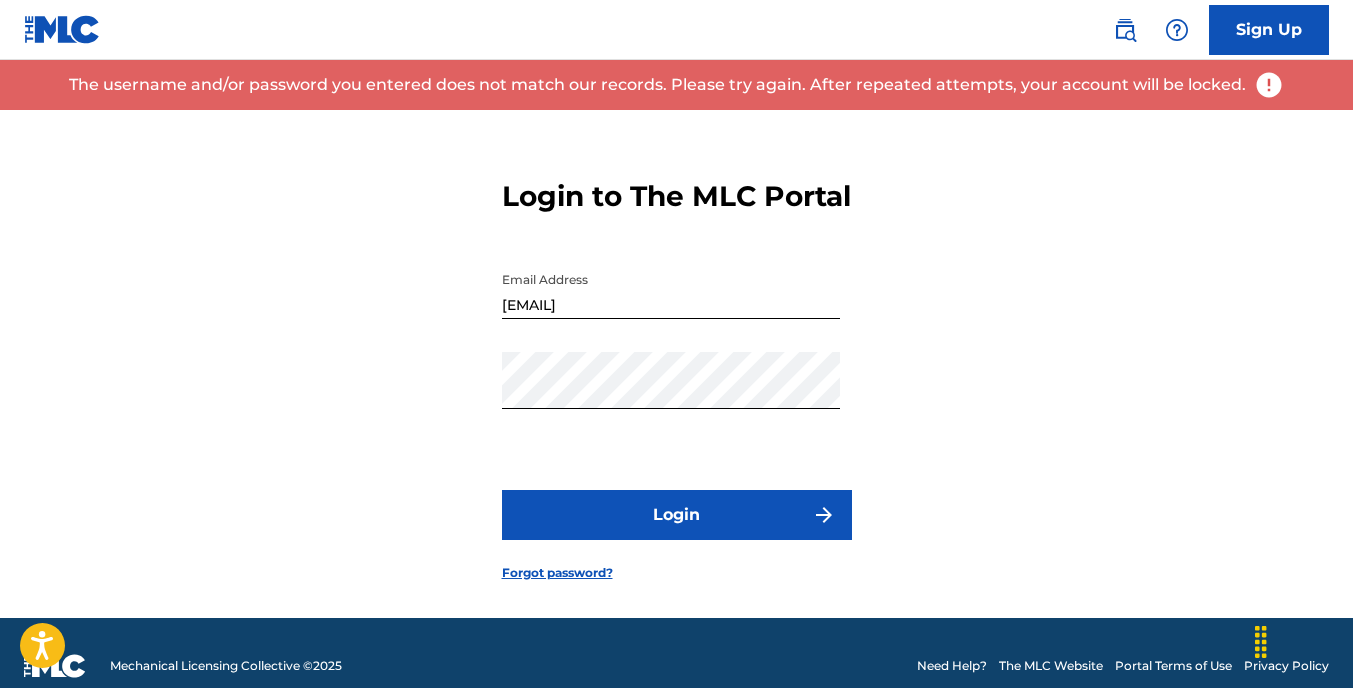 click on "Password" at bounding box center (671, 397) 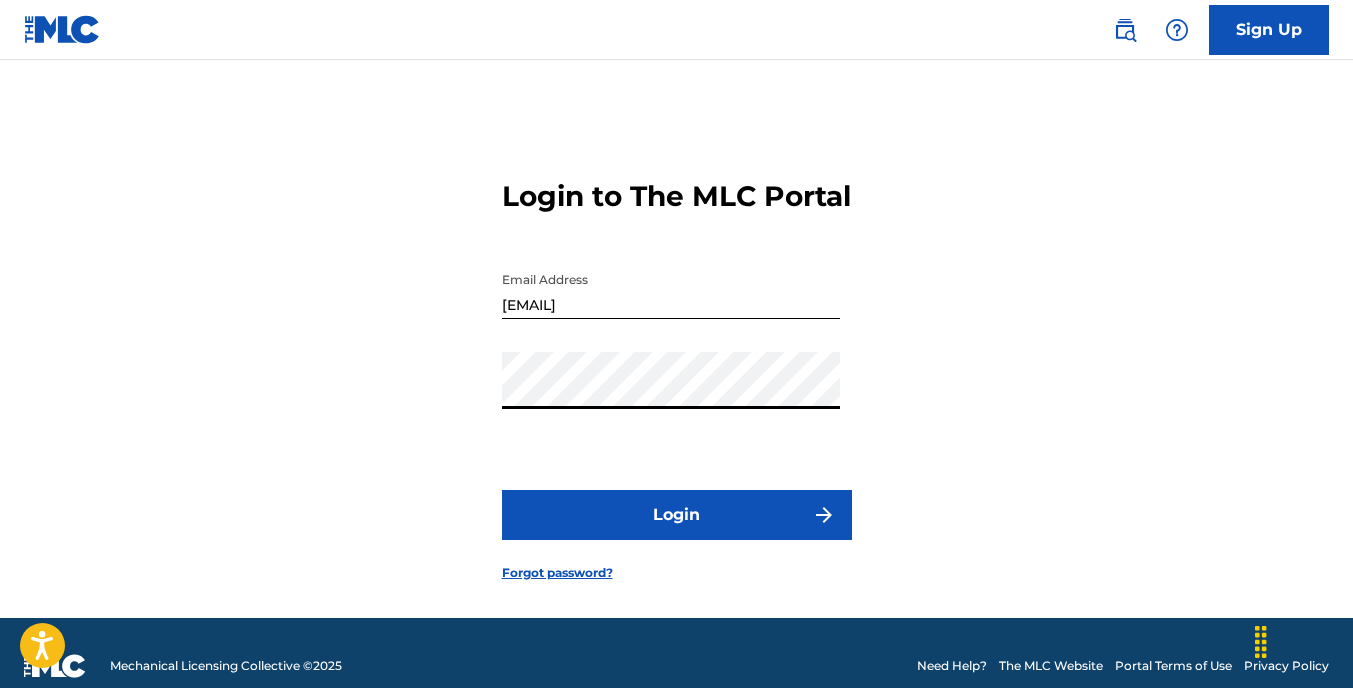 click on "Login" at bounding box center [677, 515] 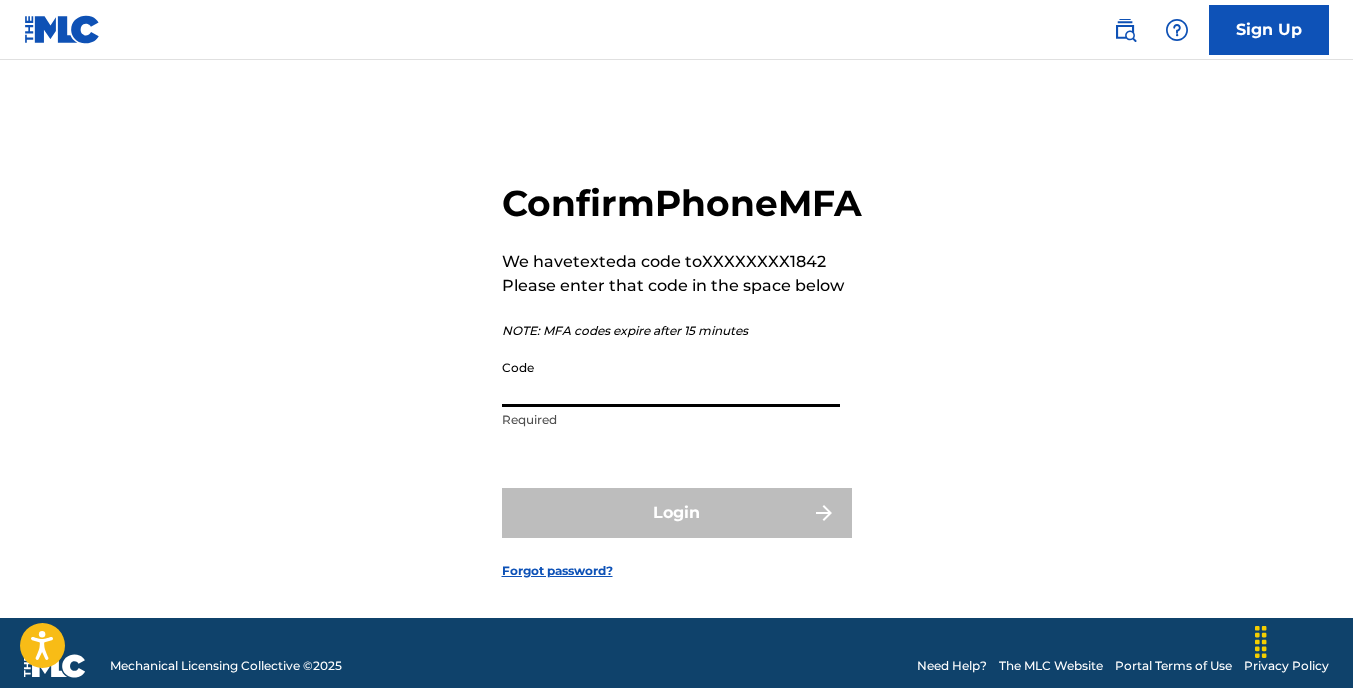 click on "Code" at bounding box center (671, 378) 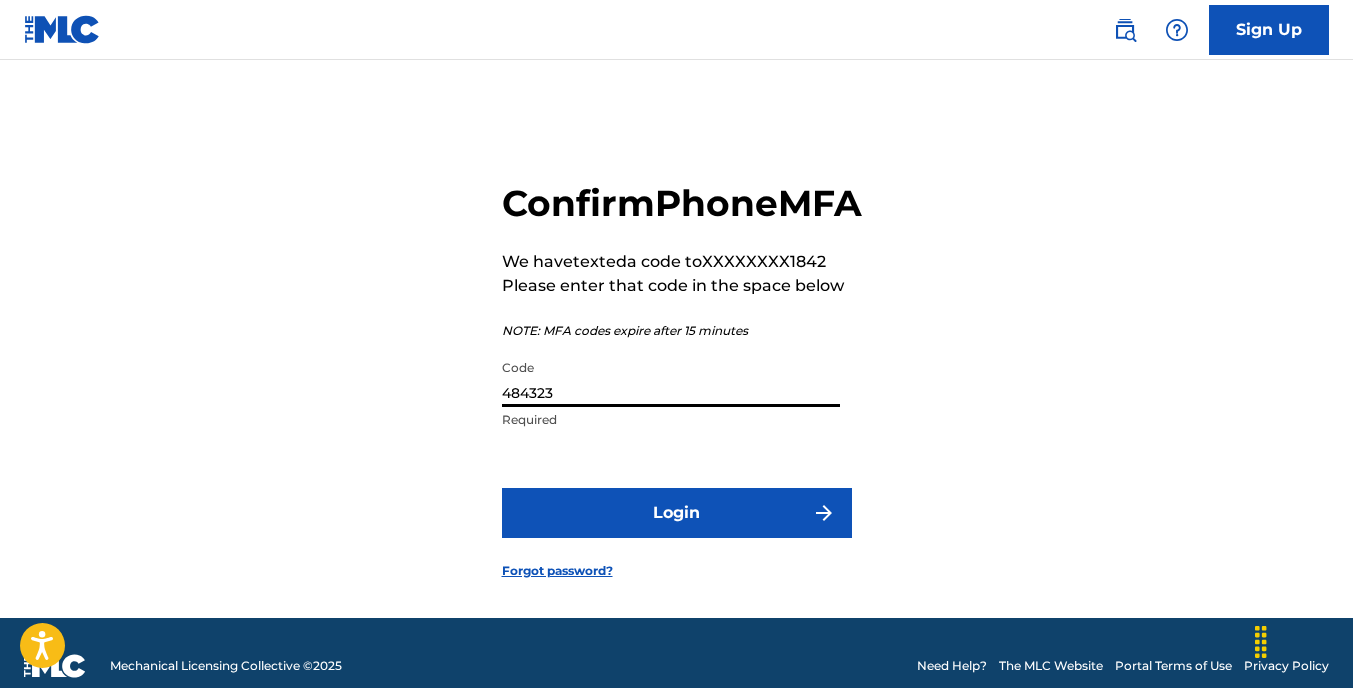 type on "484323" 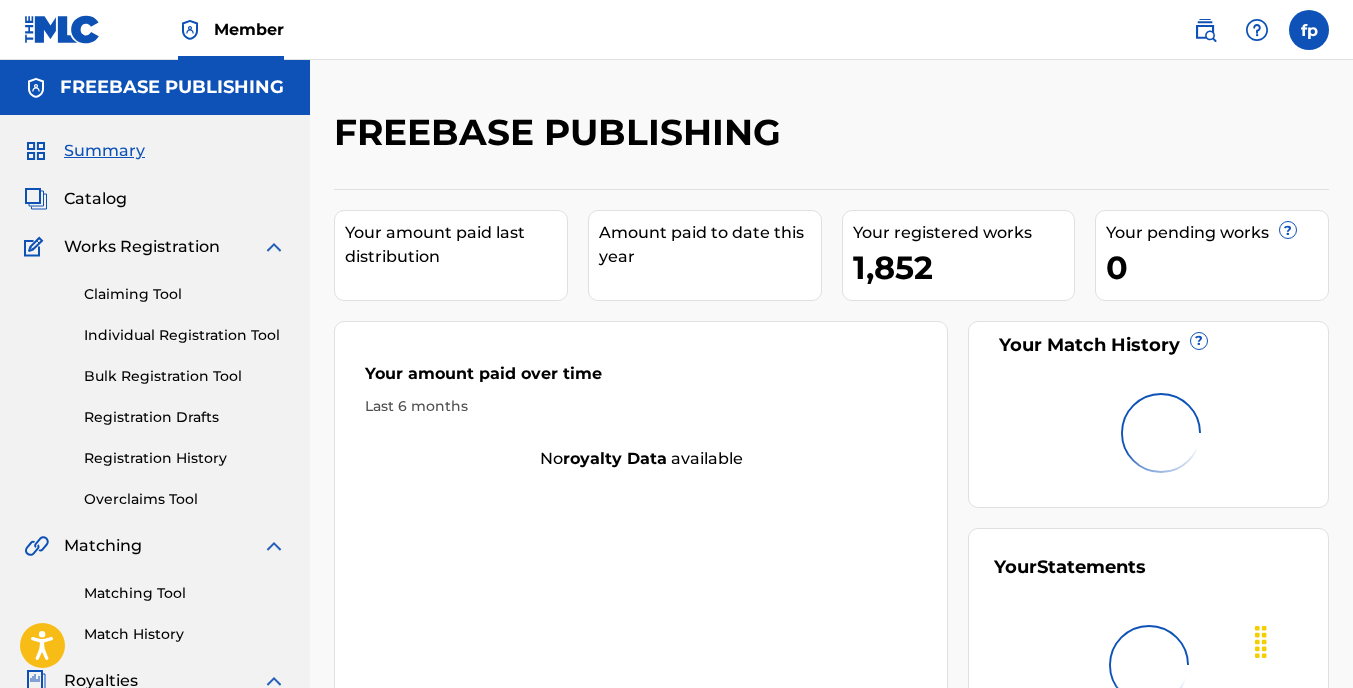 scroll, scrollTop: 0, scrollLeft: 0, axis: both 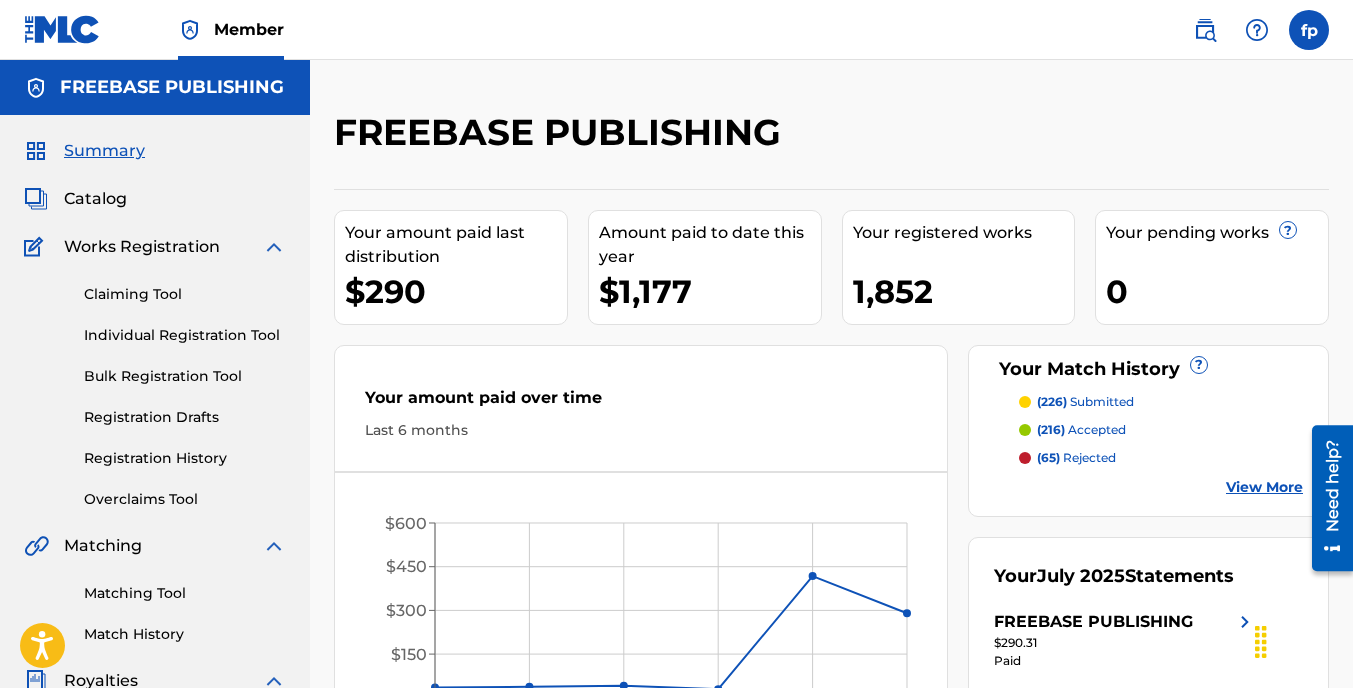 click on "FREEBASE PUBLISHING" at bounding box center (172, 87) 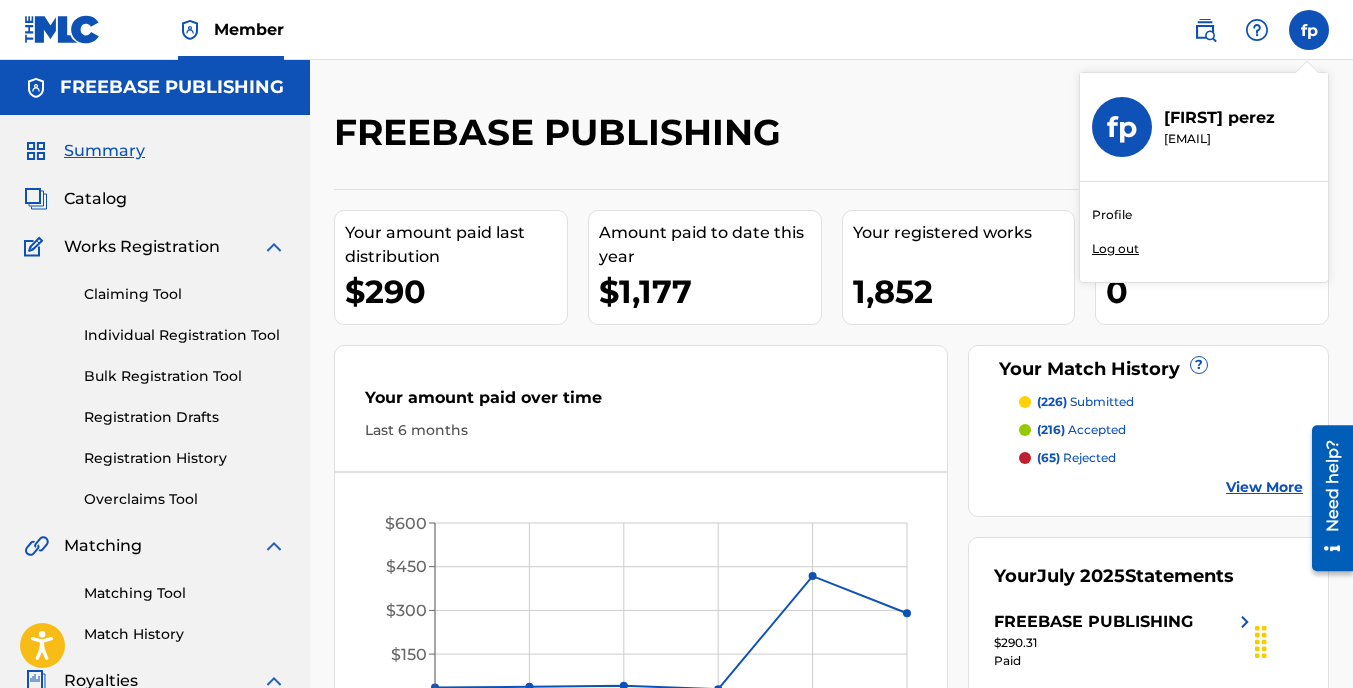 click on "Profile" at bounding box center (1112, 215) 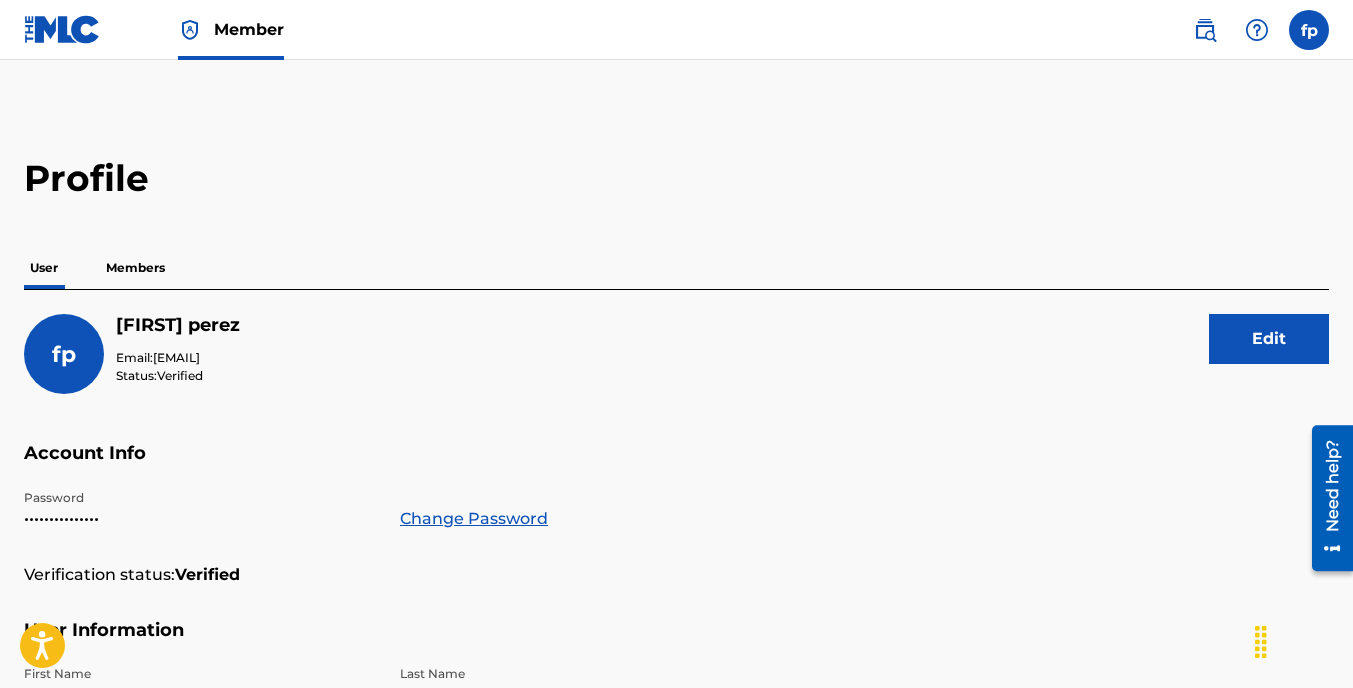 scroll, scrollTop: 0, scrollLeft: 0, axis: both 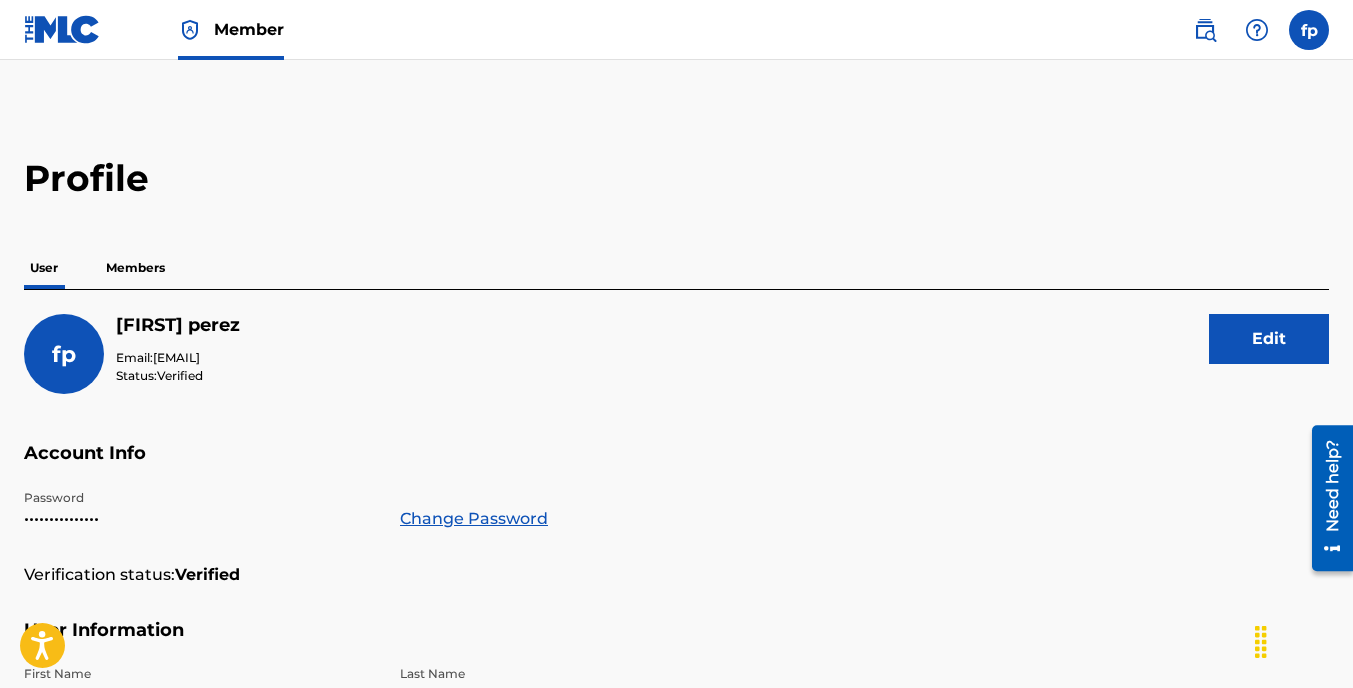 click on "Members" at bounding box center [135, 268] 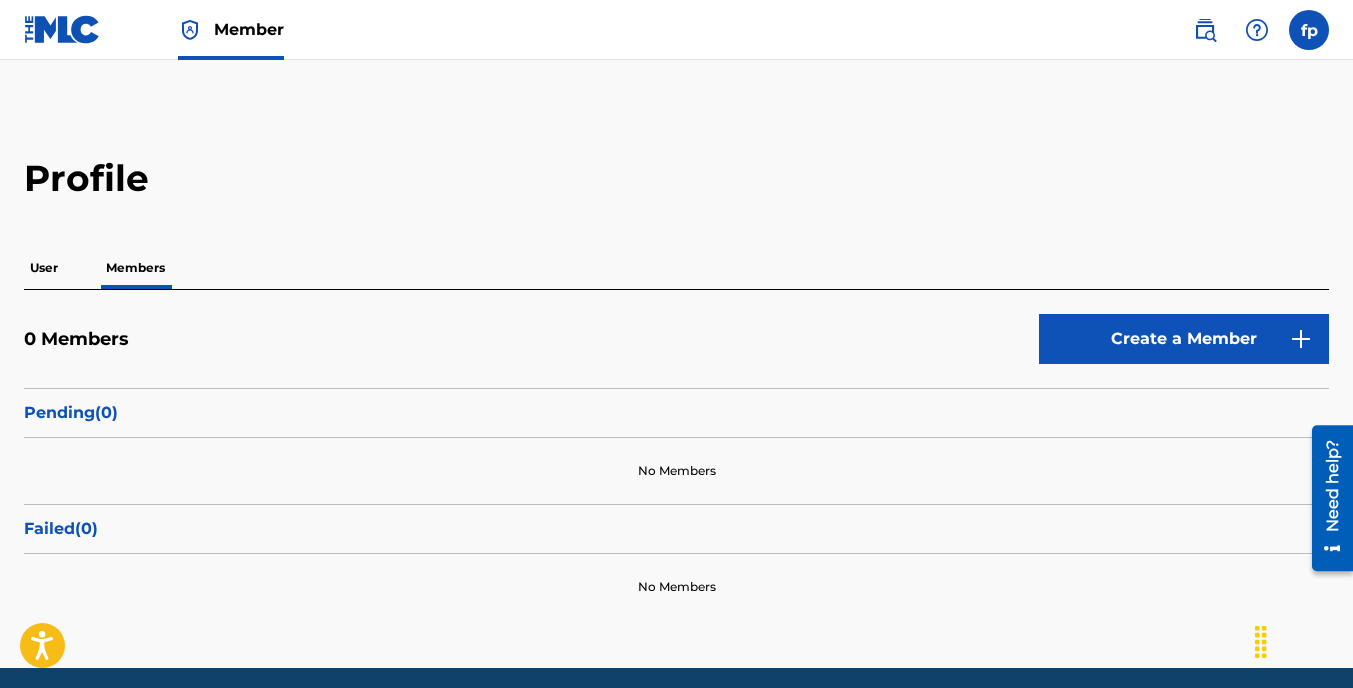 click at bounding box center (1257, 30) 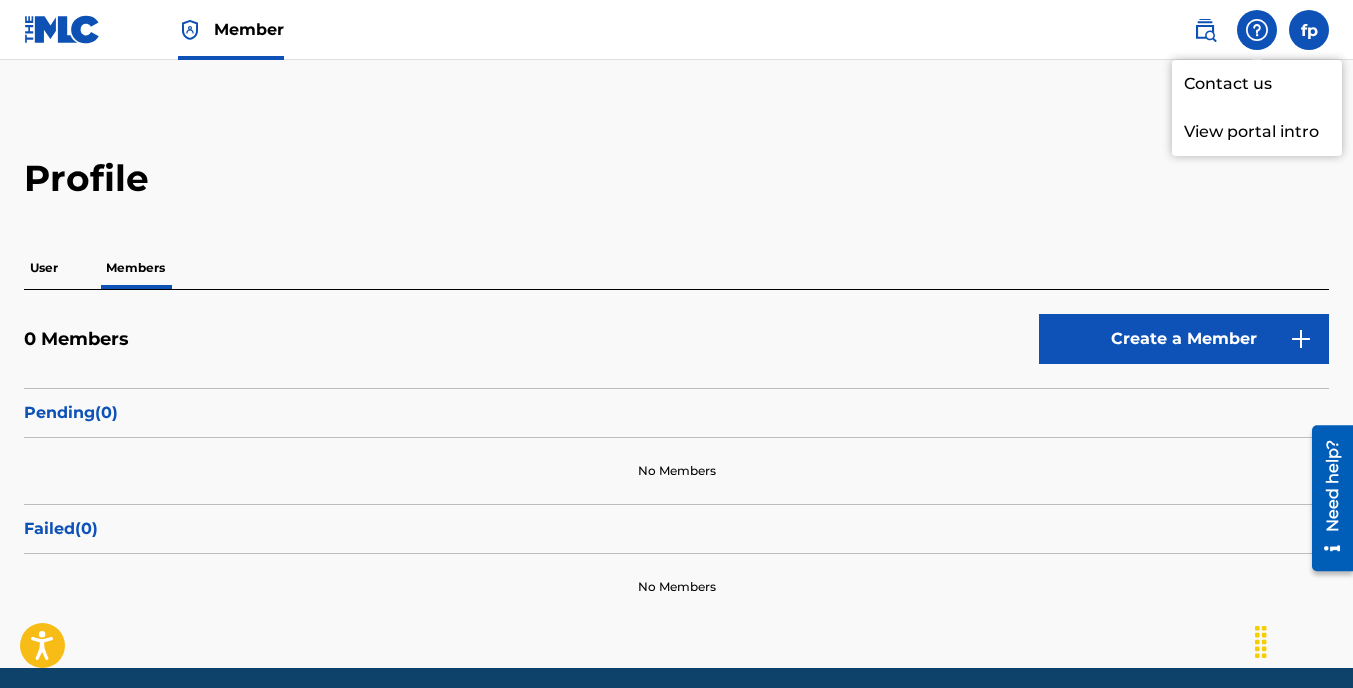 click at bounding box center [1205, 30] 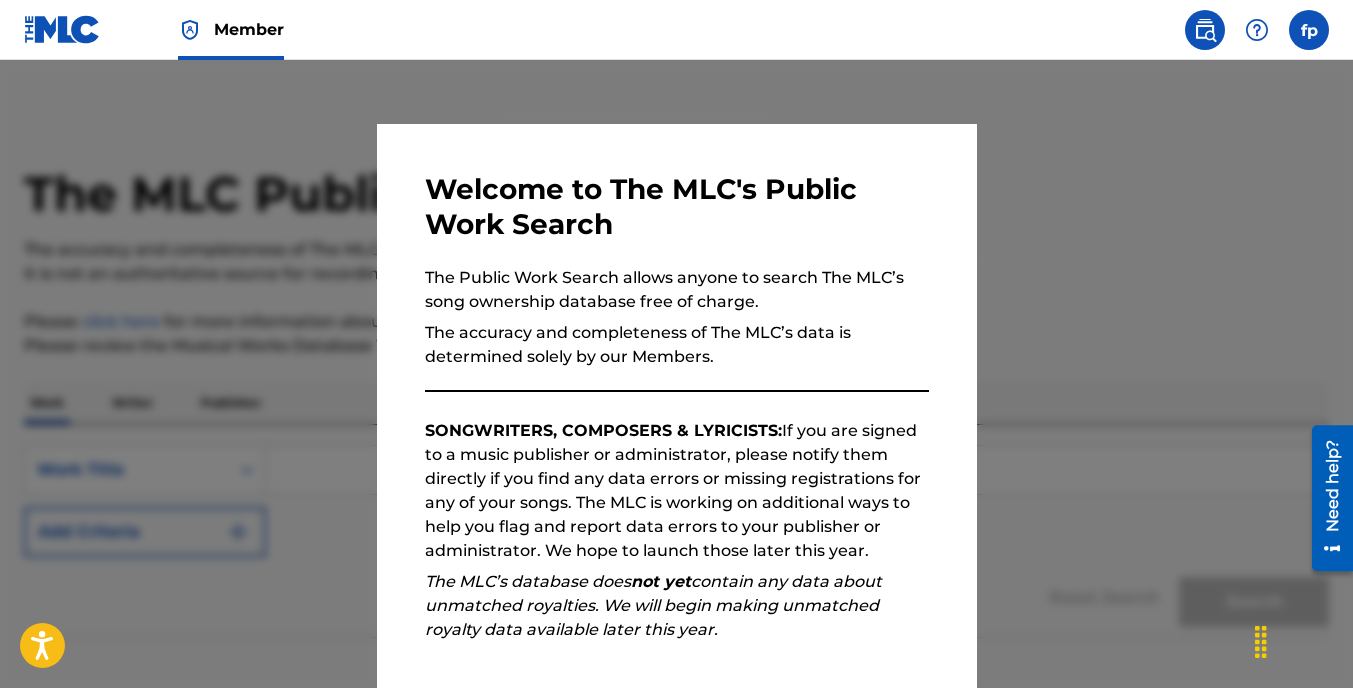 click at bounding box center (62, 29) 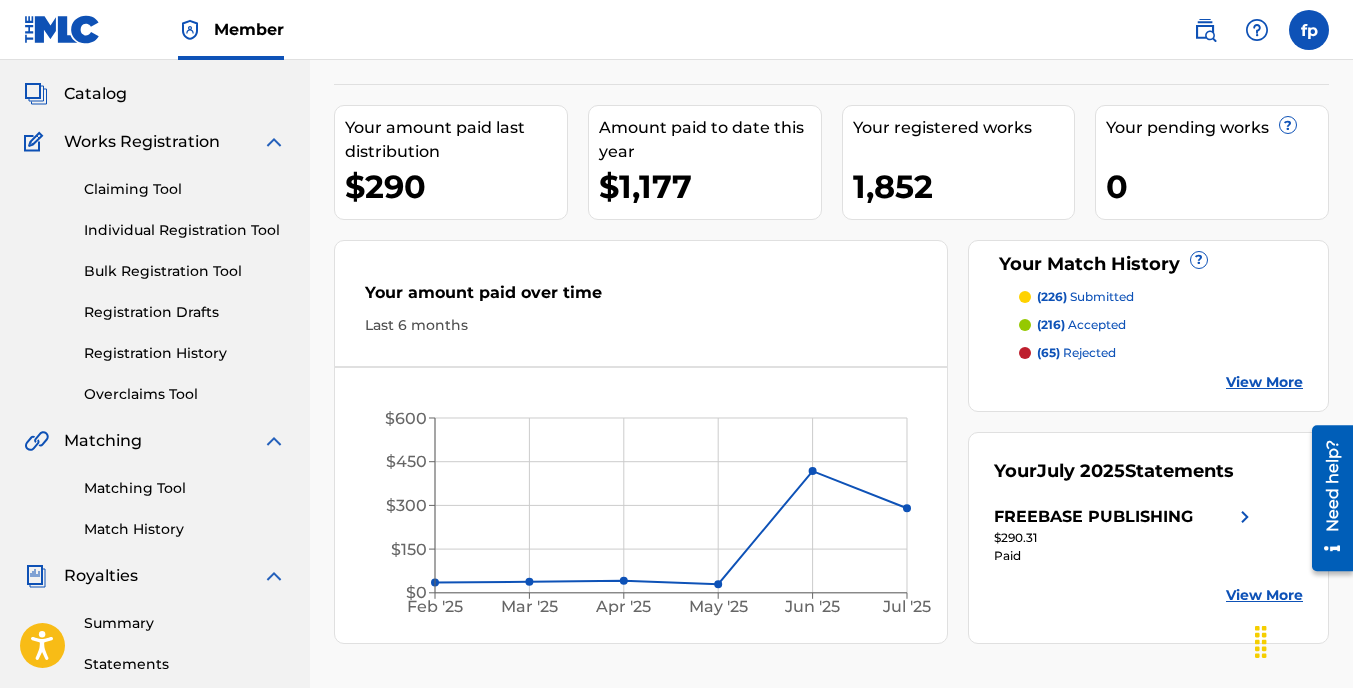 scroll, scrollTop: 97, scrollLeft: 0, axis: vertical 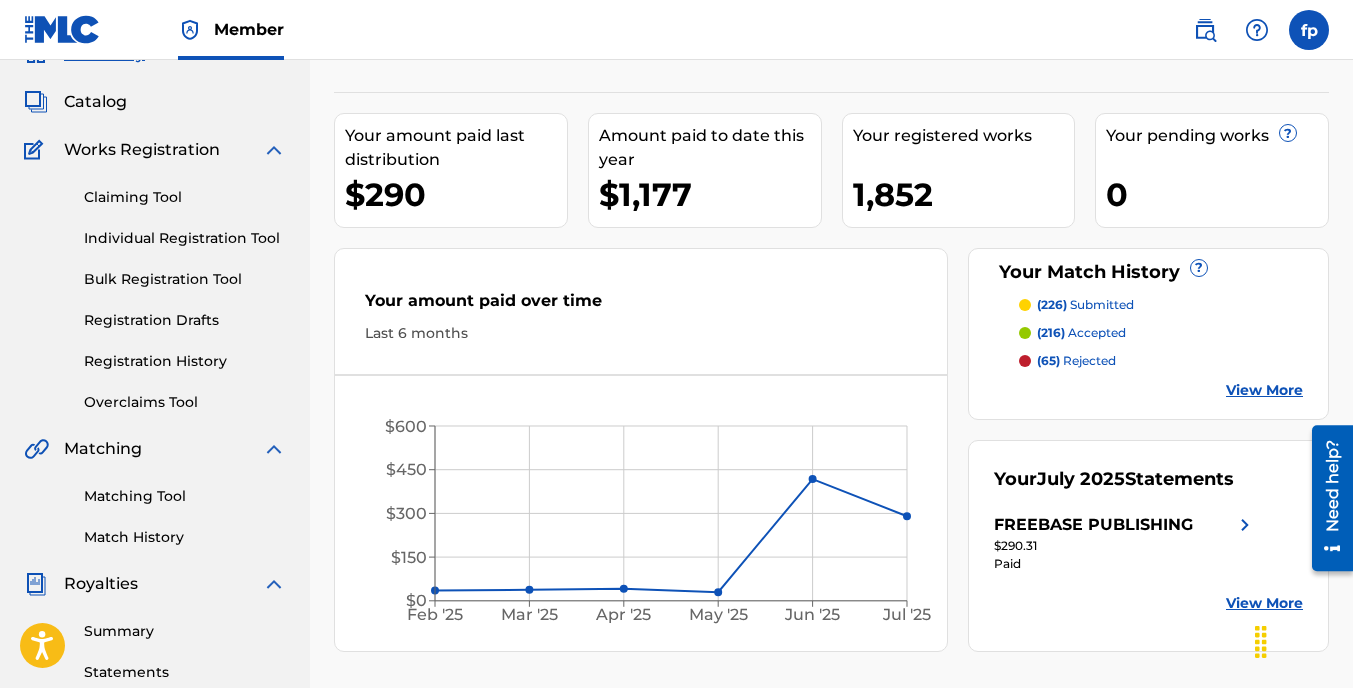 click on "Registration Drafts" at bounding box center [185, 320] 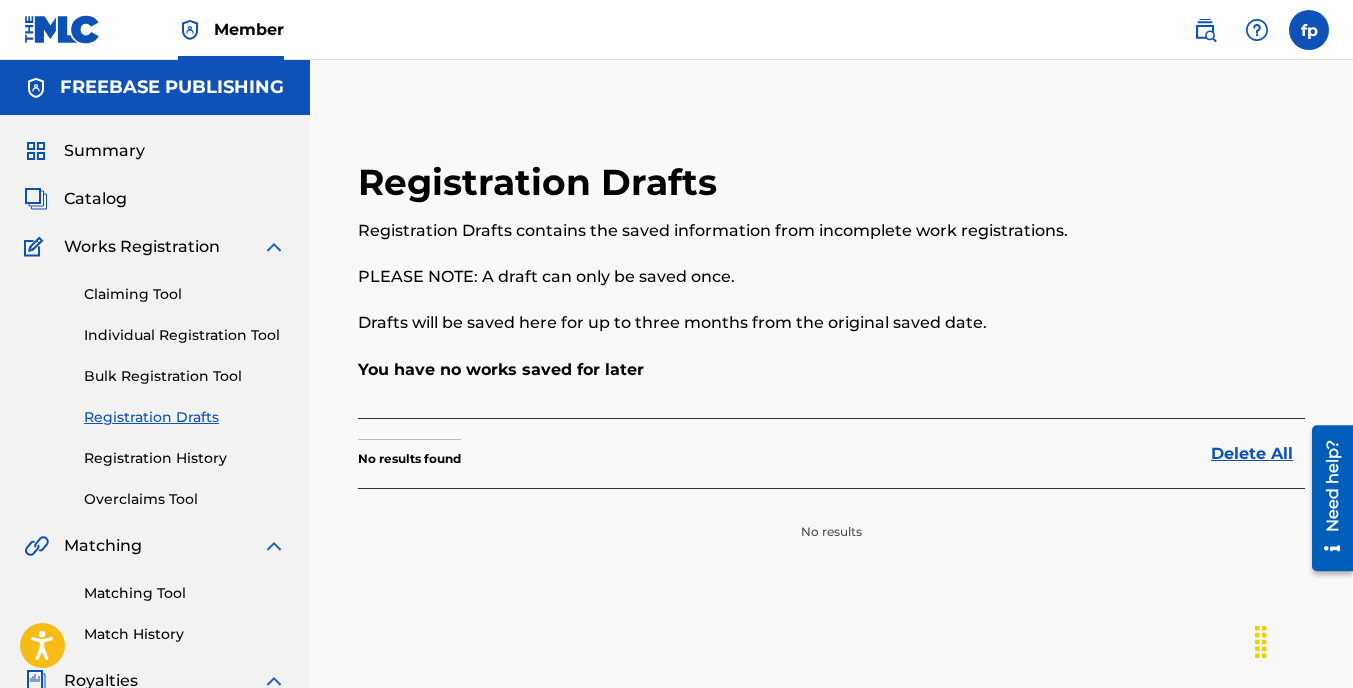 click on "Bulk Registration Tool" at bounding box center [185, 376] 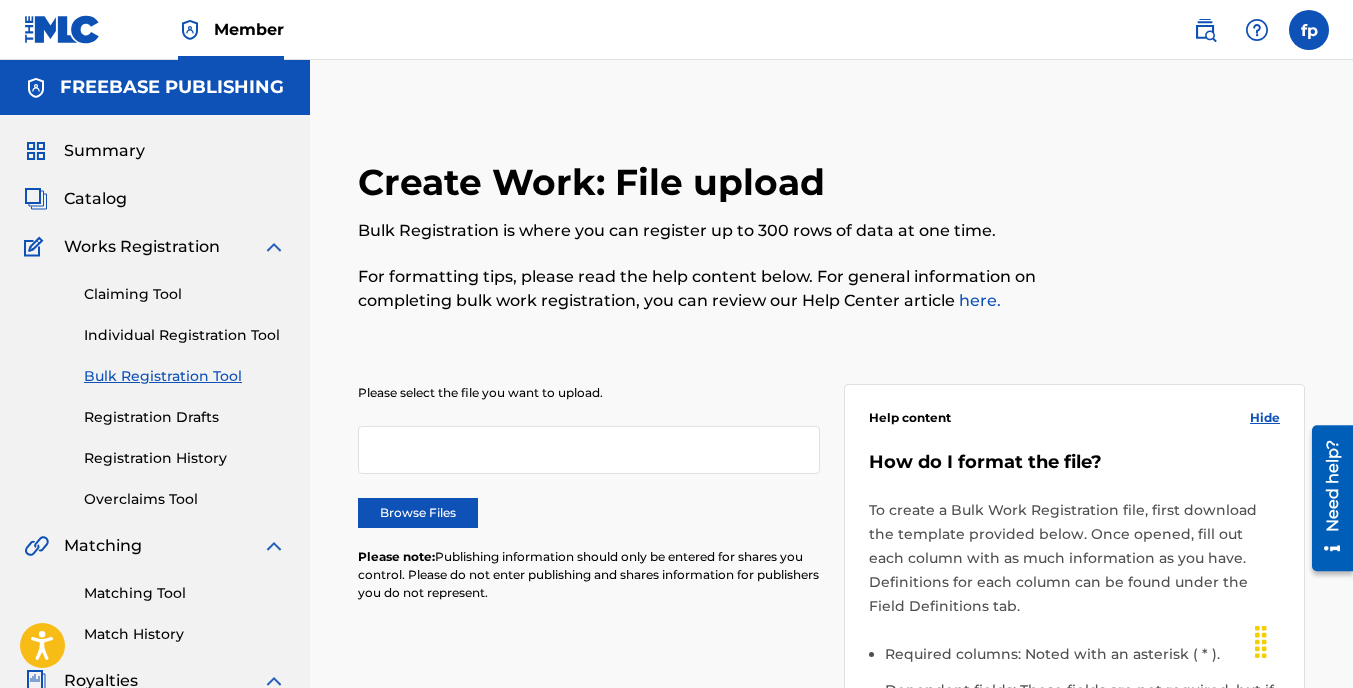 click on "Individual Registration Tool" at bounding box center (185, 335) 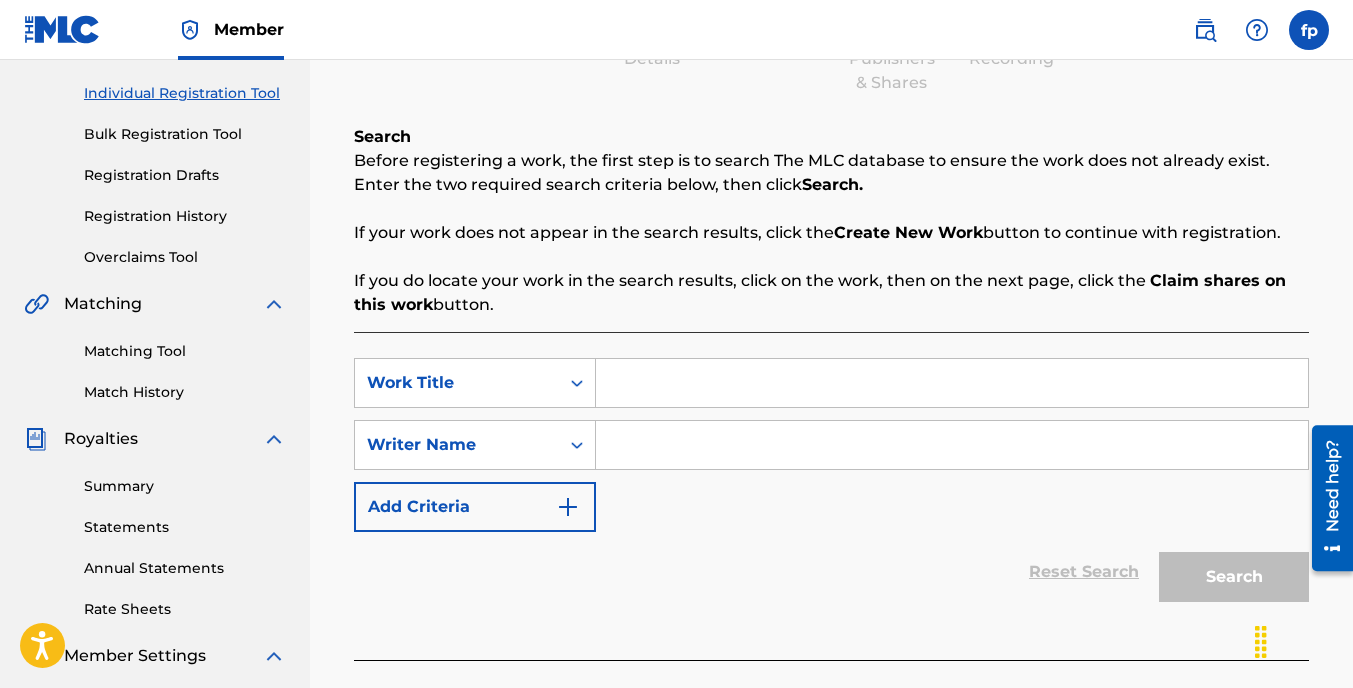 scroll, scrollTop: 274, scrollLeft: 0, axis: vertical 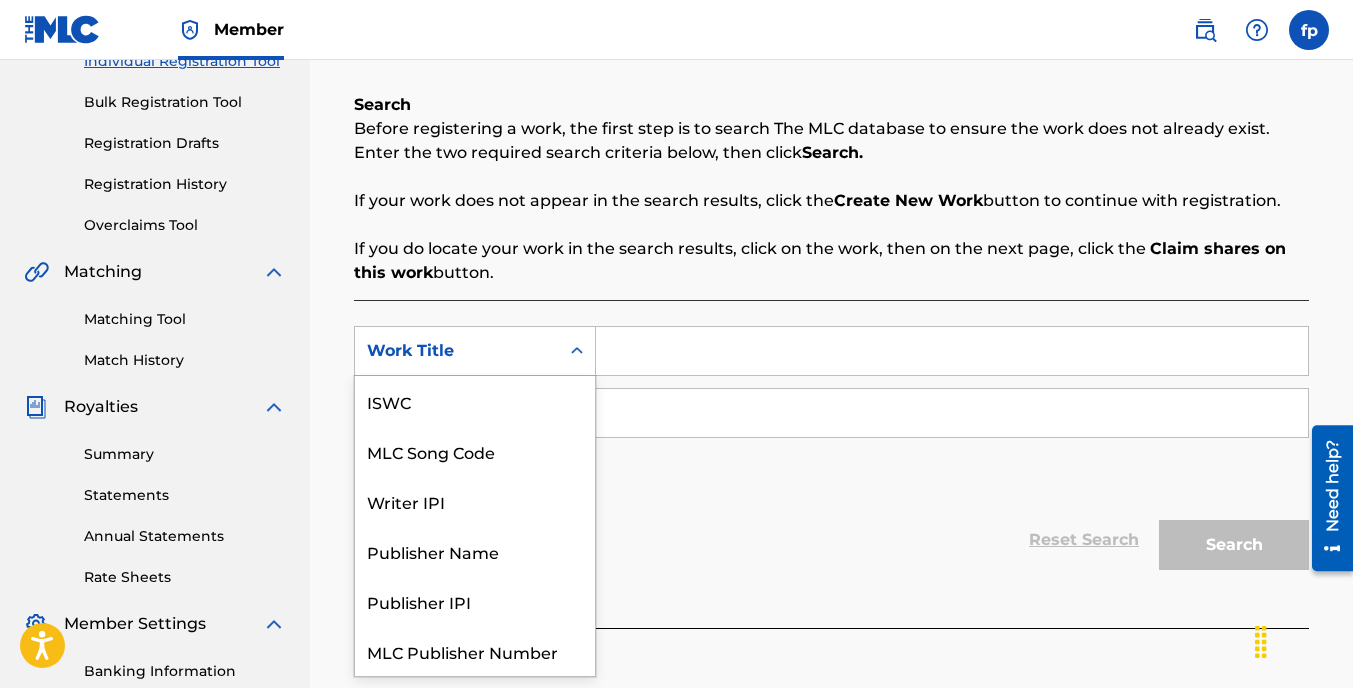 click on "Work Title" at bounding box center (457, 351) 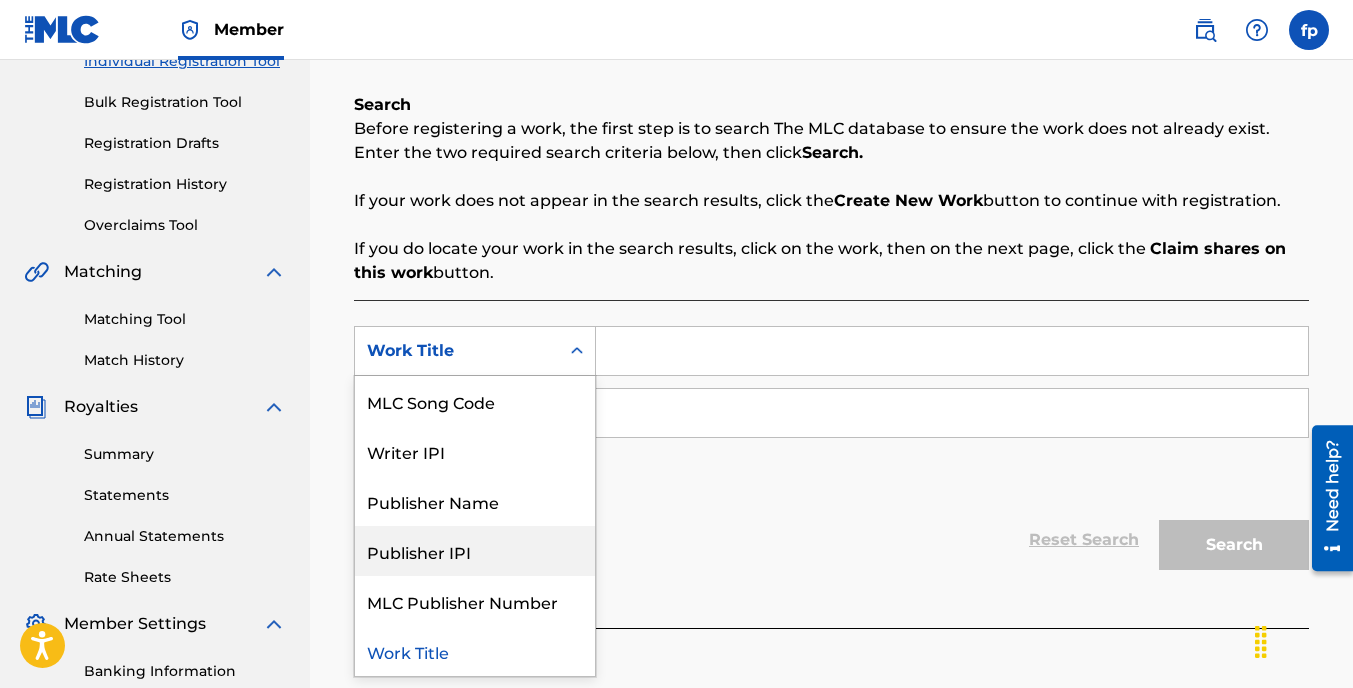 click on "SearchWithCriteria0dd71fbc-b724-4fdb-8513-d2aa51913e5e Publisher IPI, 5 of 7. 7 results available. Use Up and Down to choose options, press Enter to select the currently focused option, press Escape to exit the menu, press Tab to select the option and exit the menu. Work Title ISWC MLC Song Code Writer IPI Publisher Name Publisher IPI MLC Publisher Number Work Title SearchWithCriteriaf99433fe-8980-464d-a133-89f991a9af32 Writer Name Add Criteria" at bounding box center (831, 413) 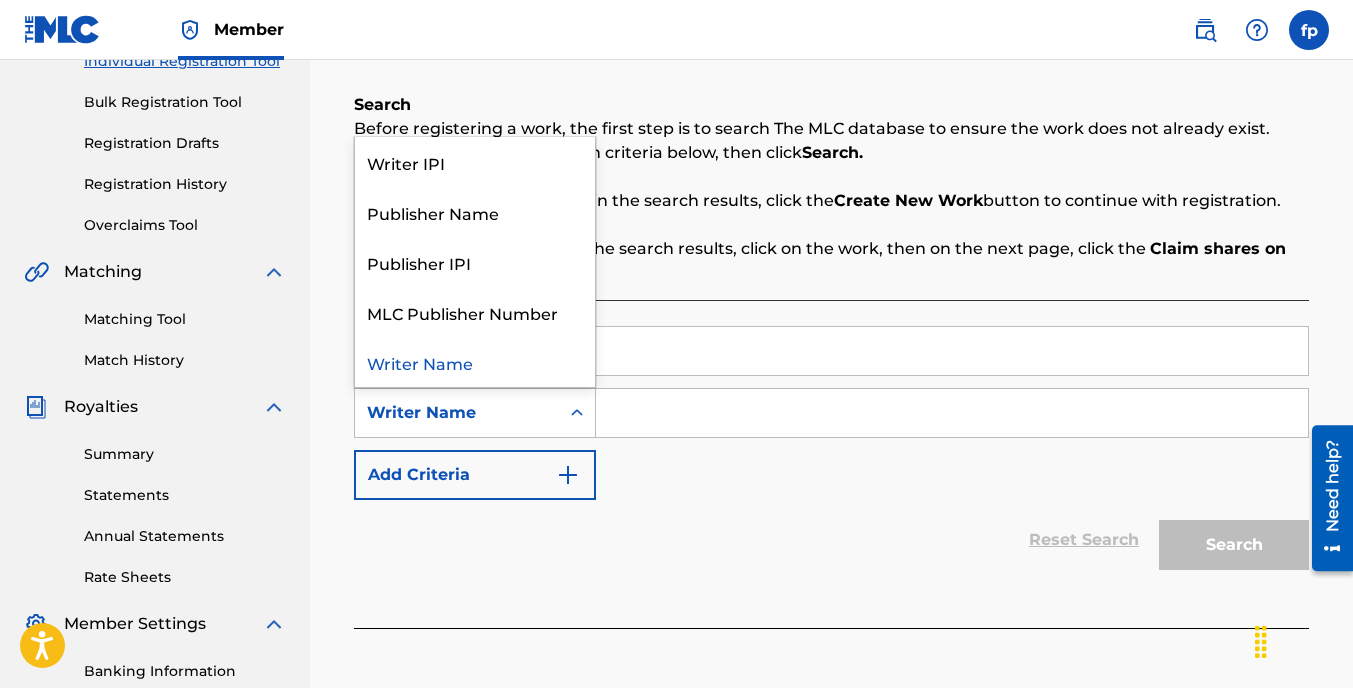 click on "Writer Name" at bounding box center [457, 413] 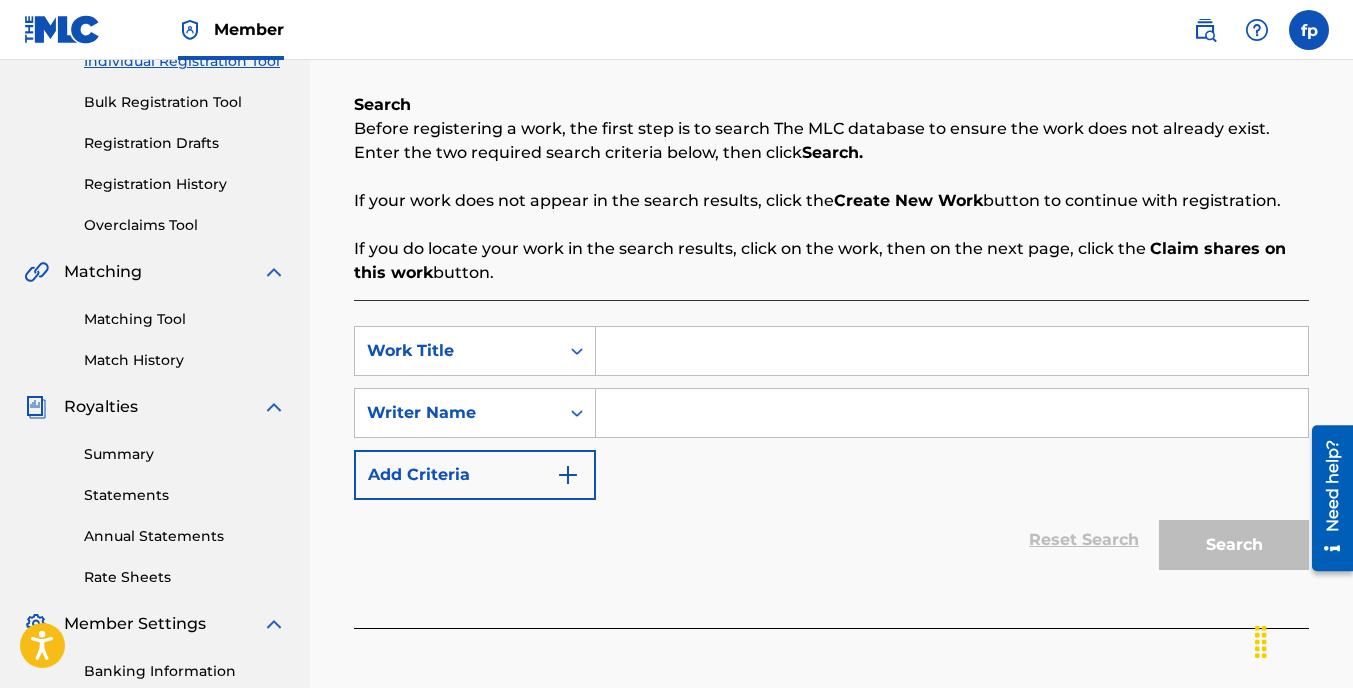 click on "Add Criteria" at bounding box center [475, 475] 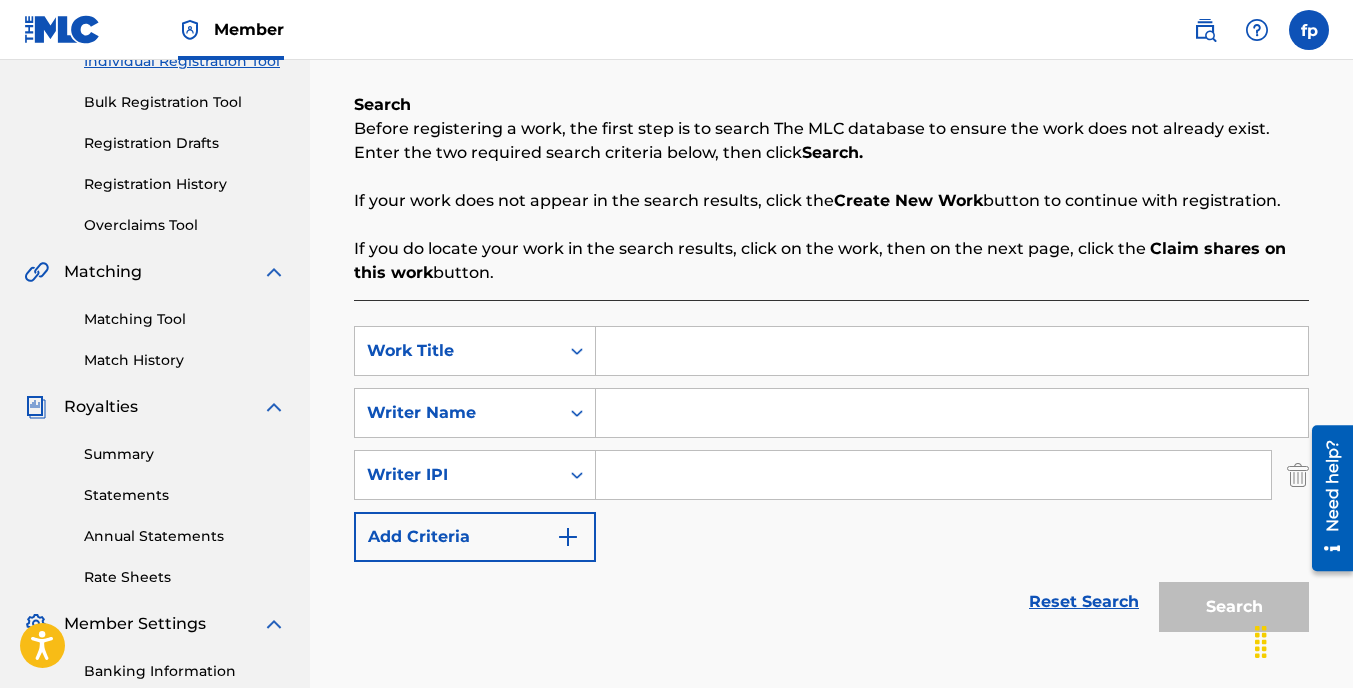 click at bounding box center (933, 475) 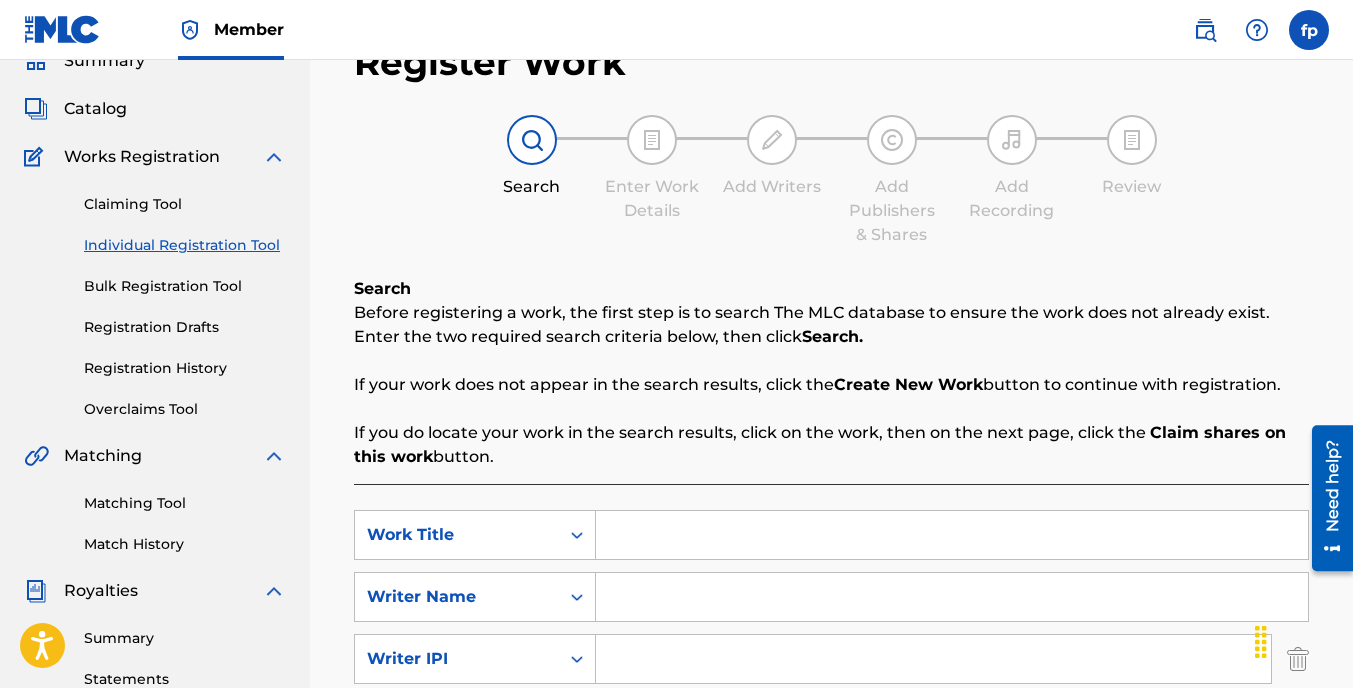 scroll, scrollTop: 87, scrollLeft: 0, axis: vertical 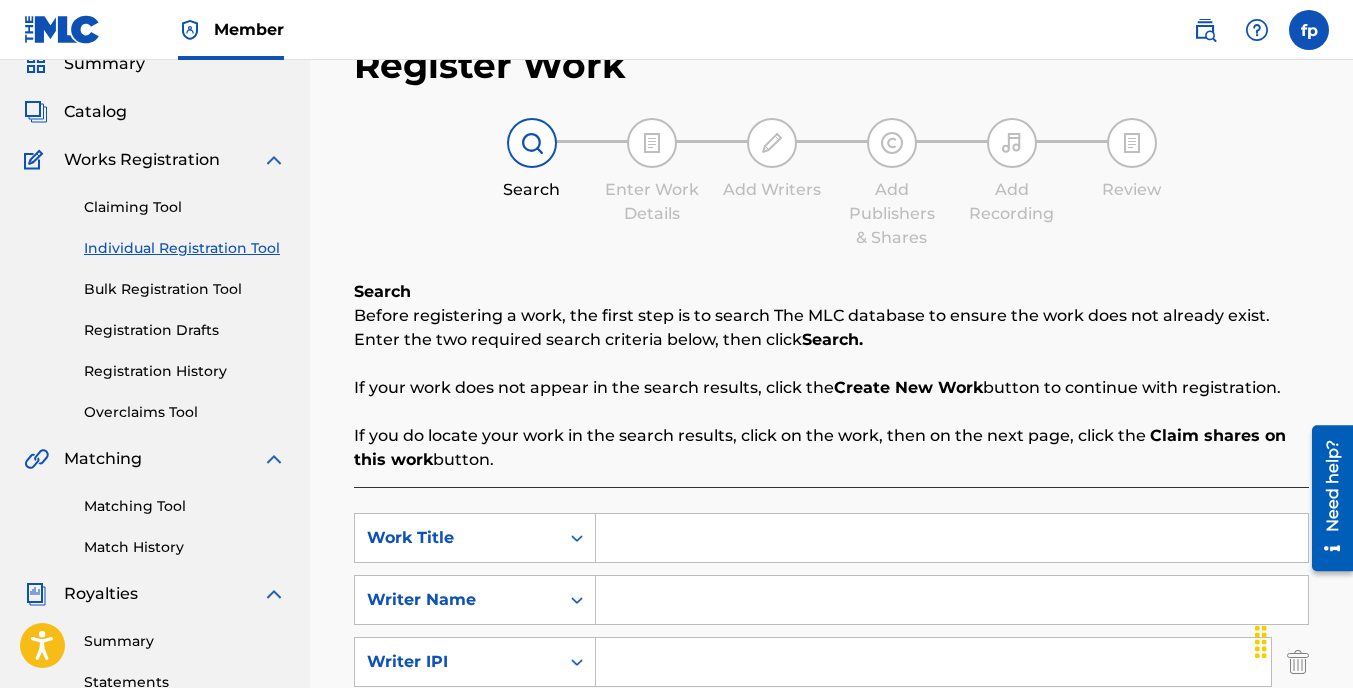 click on "Bulk Registration Tool" at bounding box center [185, 289] 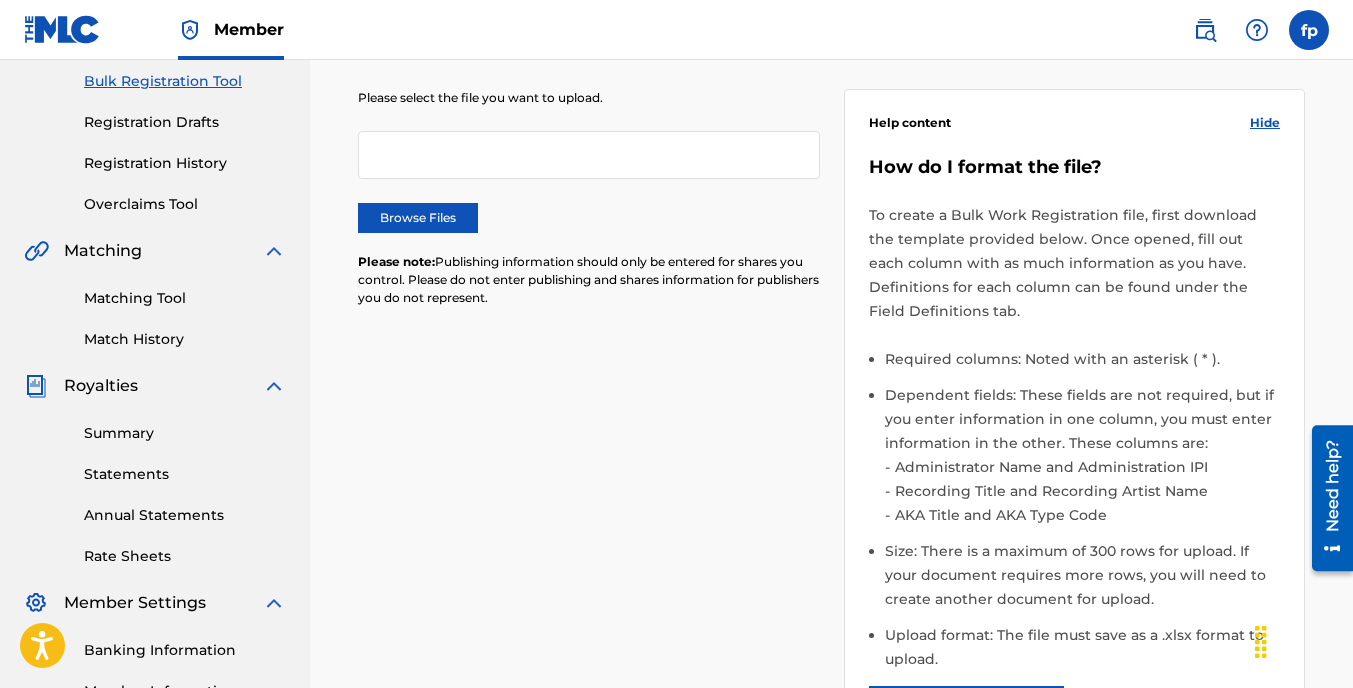 scroll, scrollTop: 237, scrollLeft: 0, axis: vertical 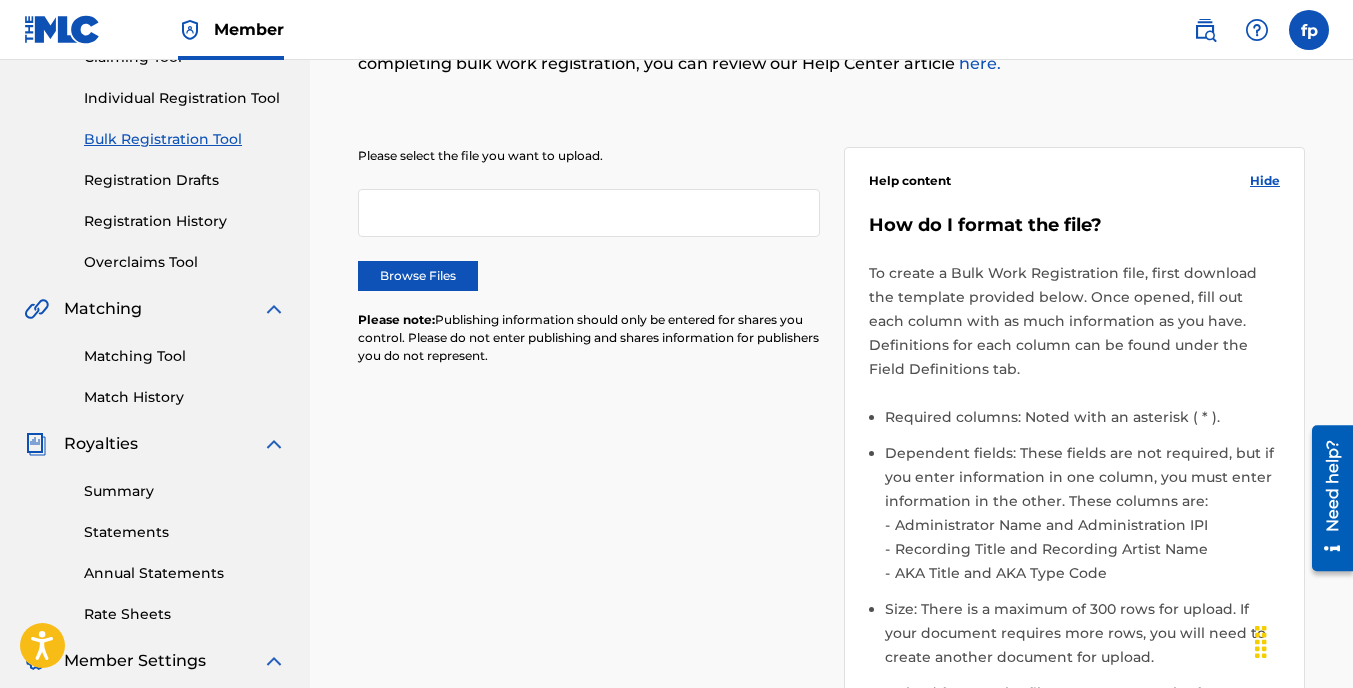 click on "Registration Drafts" at bounding box center [185, 180] 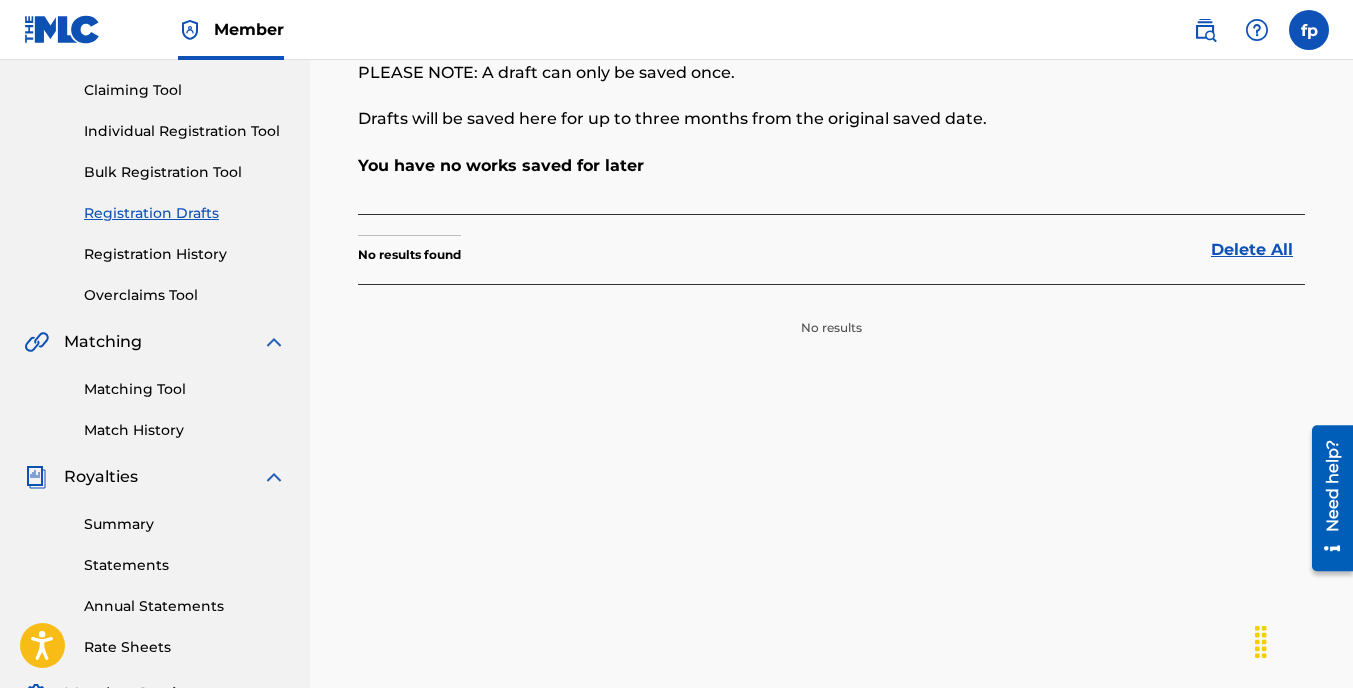 scroll, scrollTop: 166, scrollLeft: 0, axis: vertical 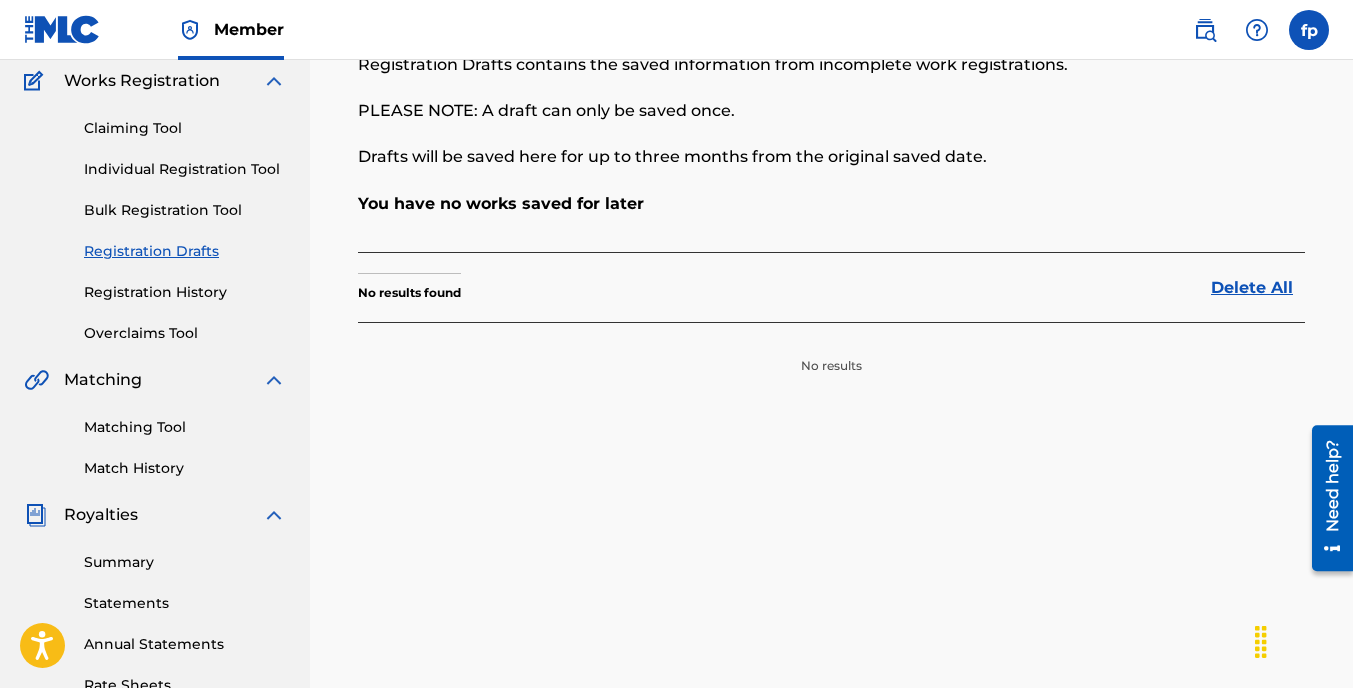 click on "Registration History" at bounding box center (185, 292) 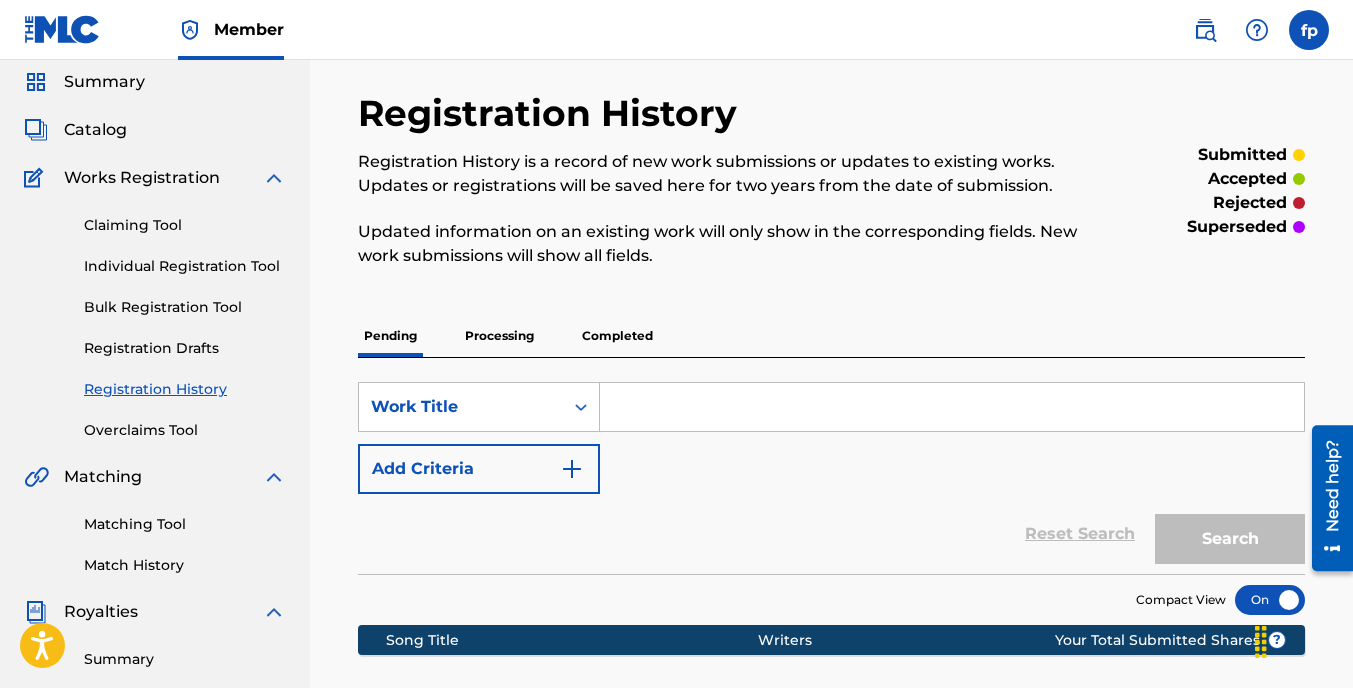 scroll, scrollTop: 67, scrollLeft: 0, axis: vertical 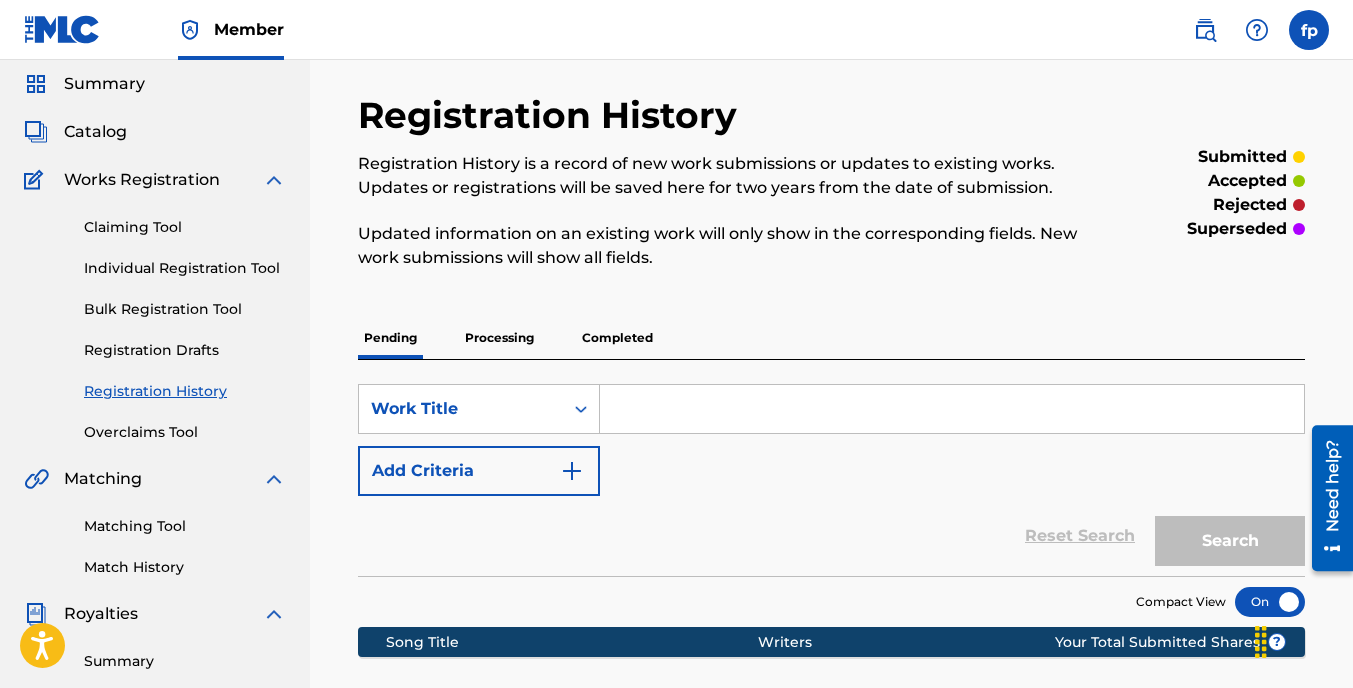 click on "Claiming Tool Individual Registration Tool Bulk Registration Tool Registration Drafts Registration History Overclaims Tool" at bounding box center [155, 317] 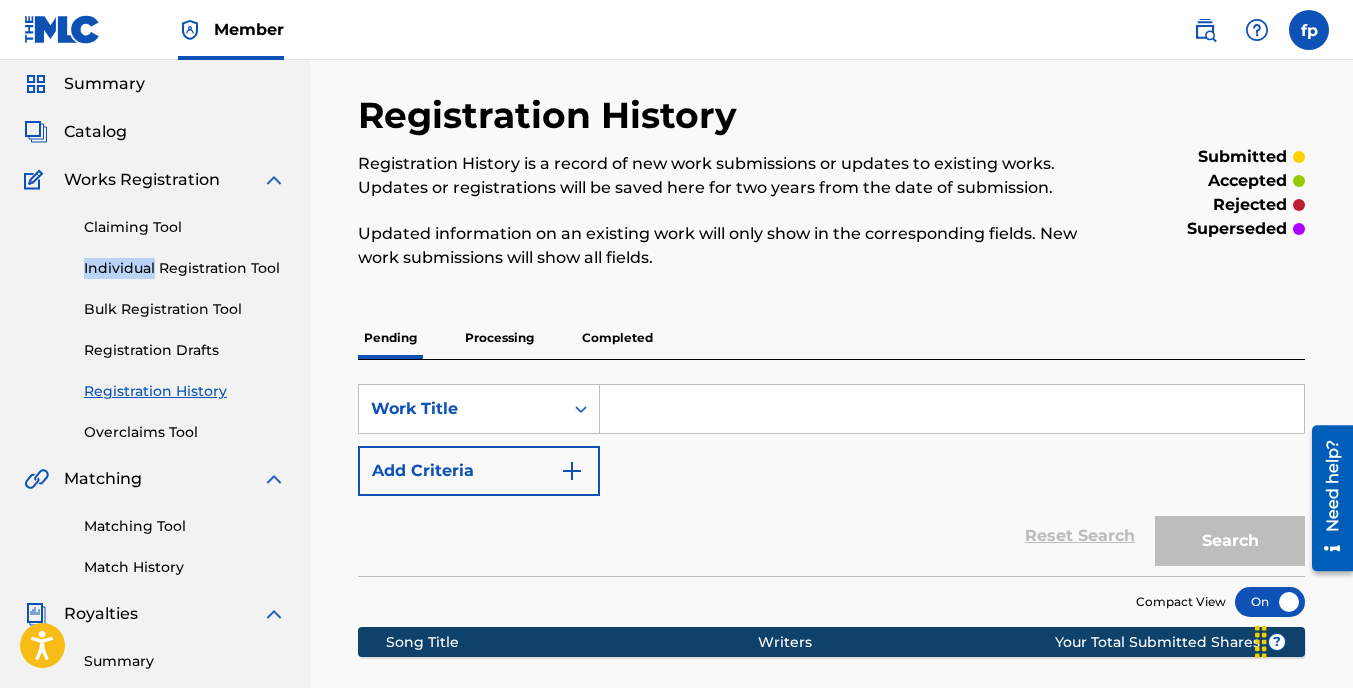 click on "Claiming Tool Individual Registration Tool Bulk Registration Tool Registration Drafts Registration History Overclaims Tool" at bounding box center [155, 317] 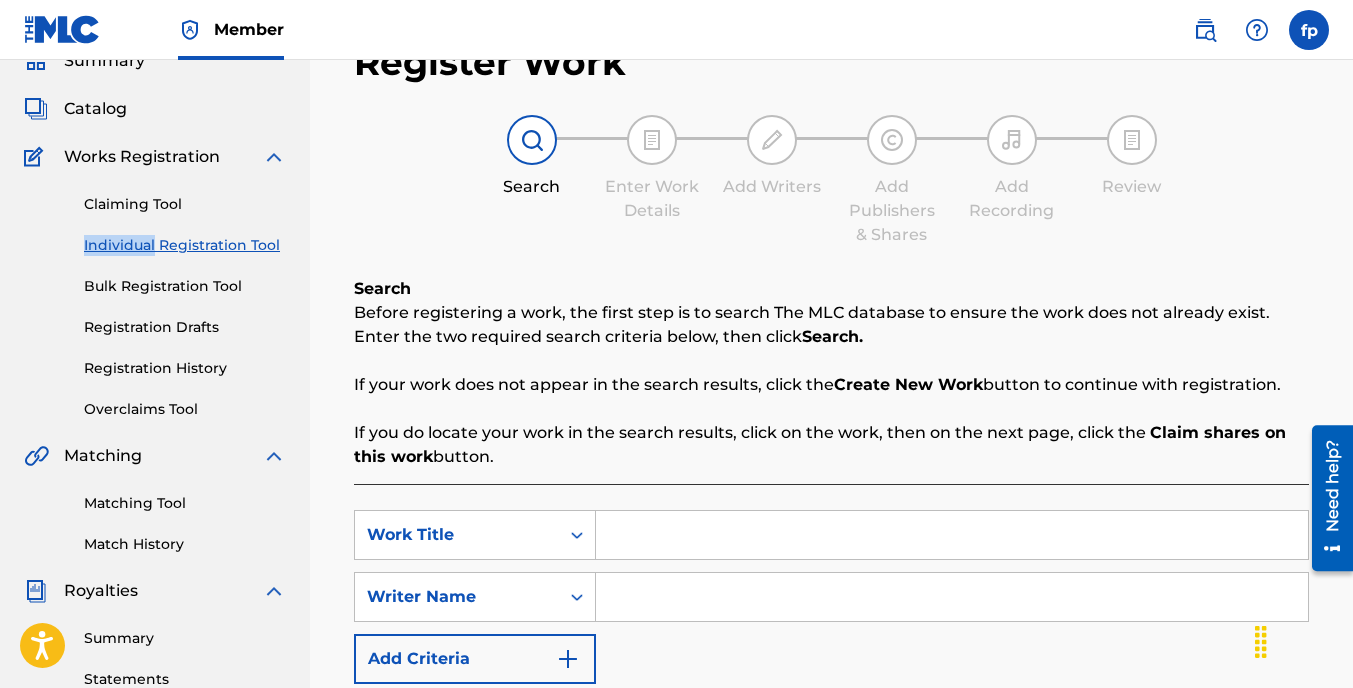 scroll, scrollTop: 85, scrollLeft: 0, axis: vertical 